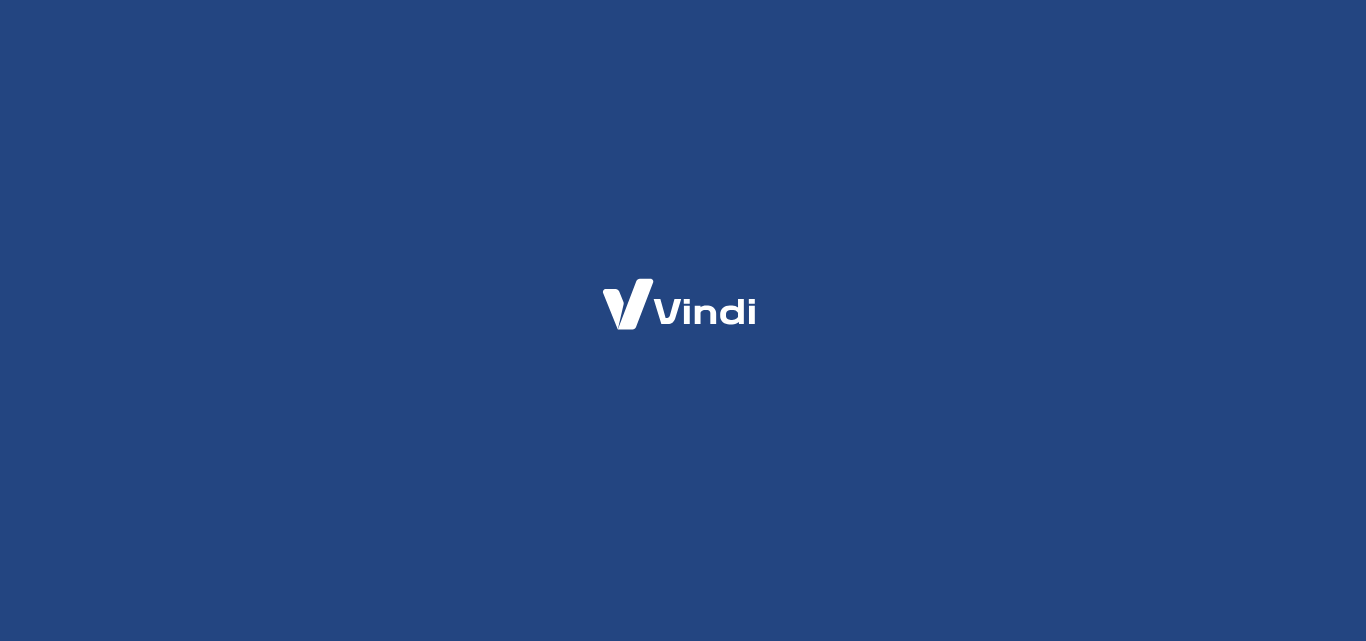 scroll, scrollTop: 0, scrollLeft: 0, axis: both 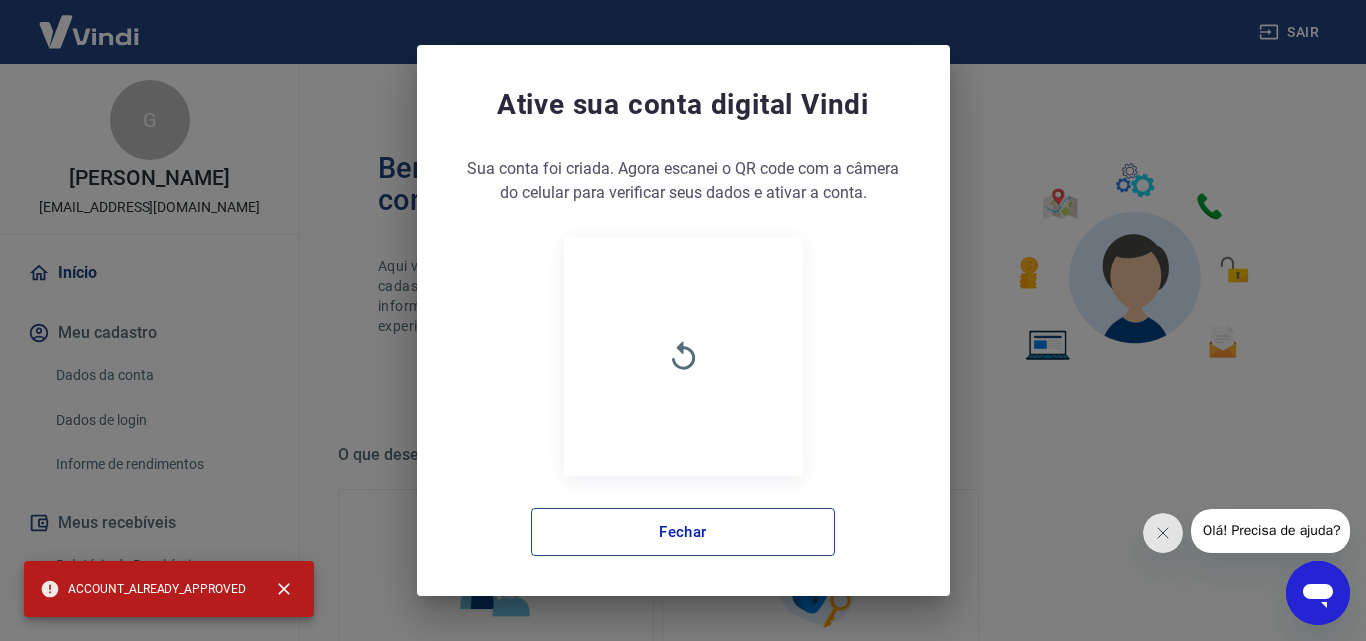 click on "Fechar" at bounding box center (683, 532) 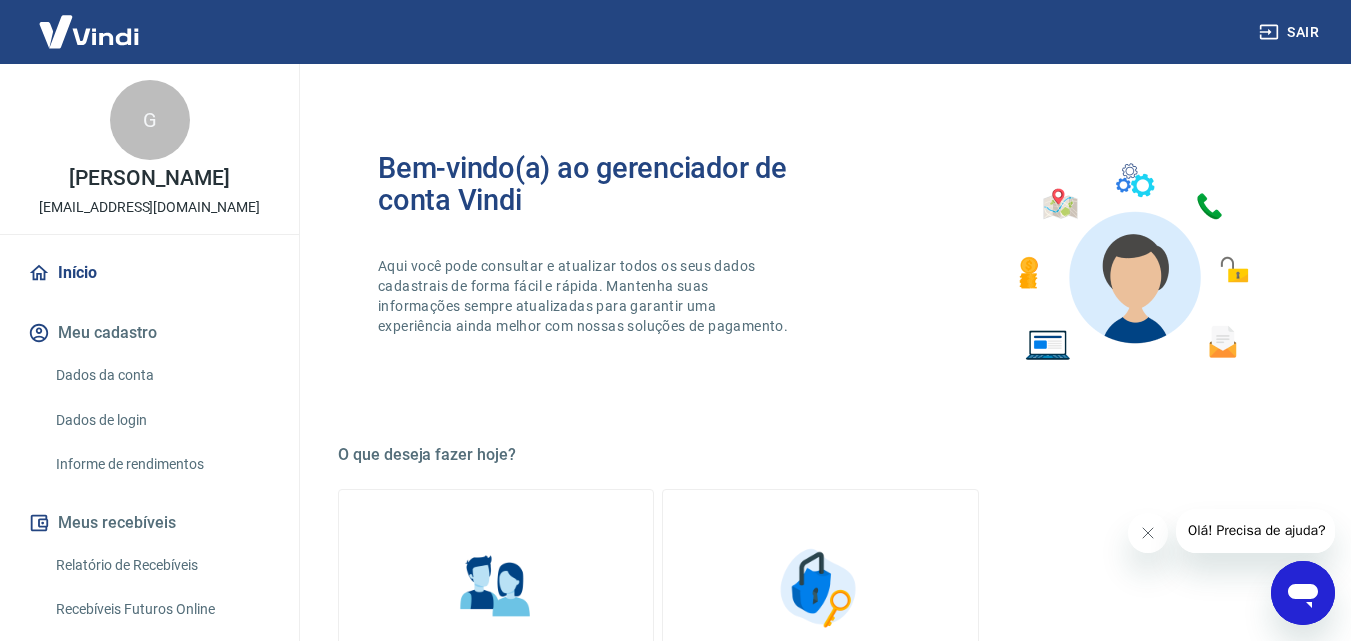 scroll, scrollTop: 0, scrollLeft: 0, axis: both 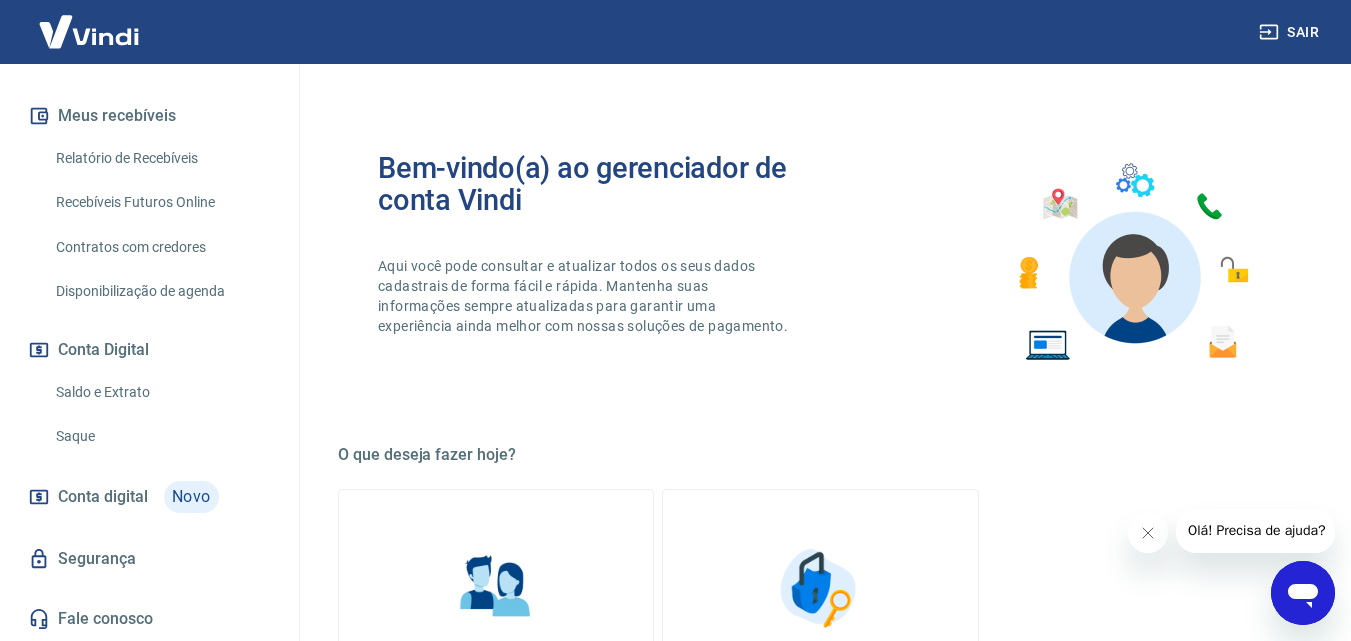 click on "Saldo e Extrato" at bounding box center (161, 392) 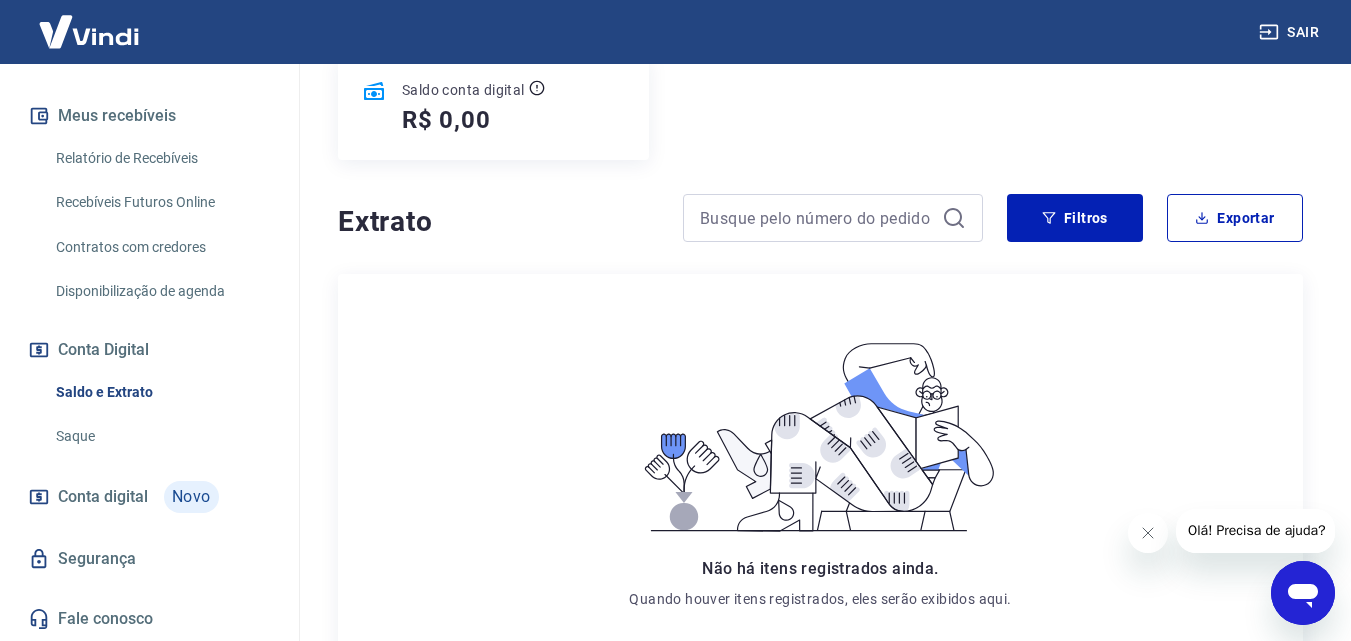 scroll, scrollTop: 300, scrollLeft: 0, axis: vertical 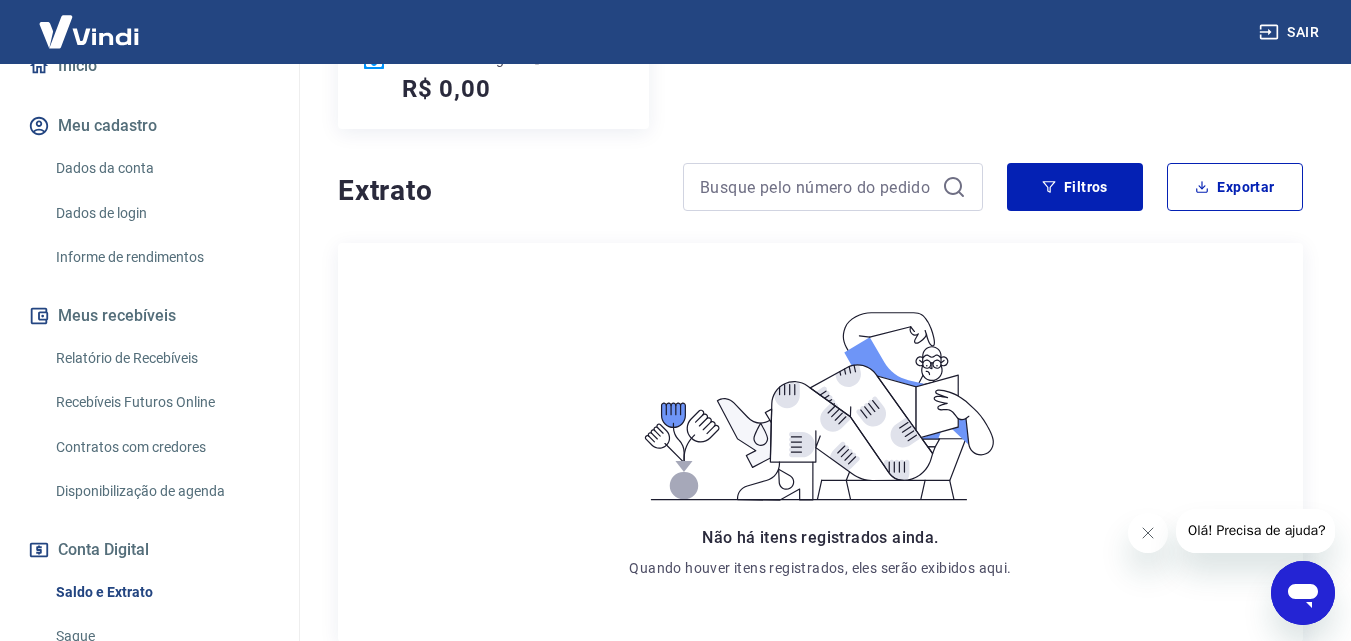 click on "Dados da conta" at bounding box center (161, 168) 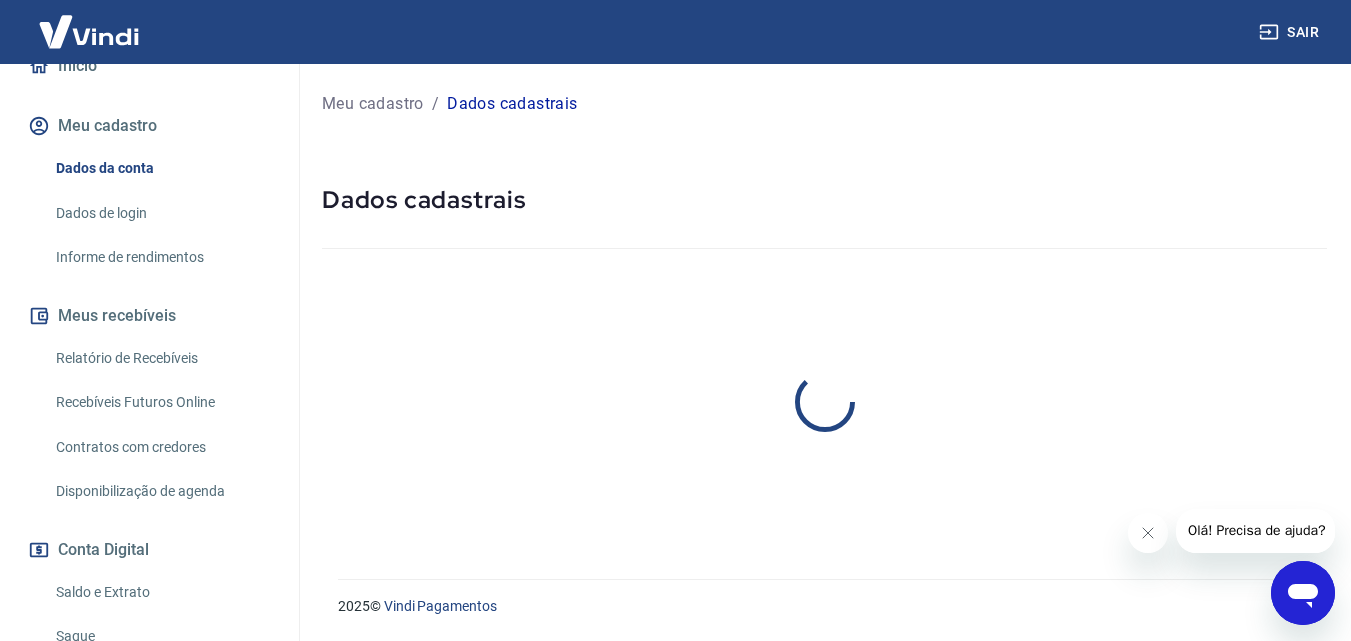scroll, scrollTop: 0, scrollLeft: 0, axis: both 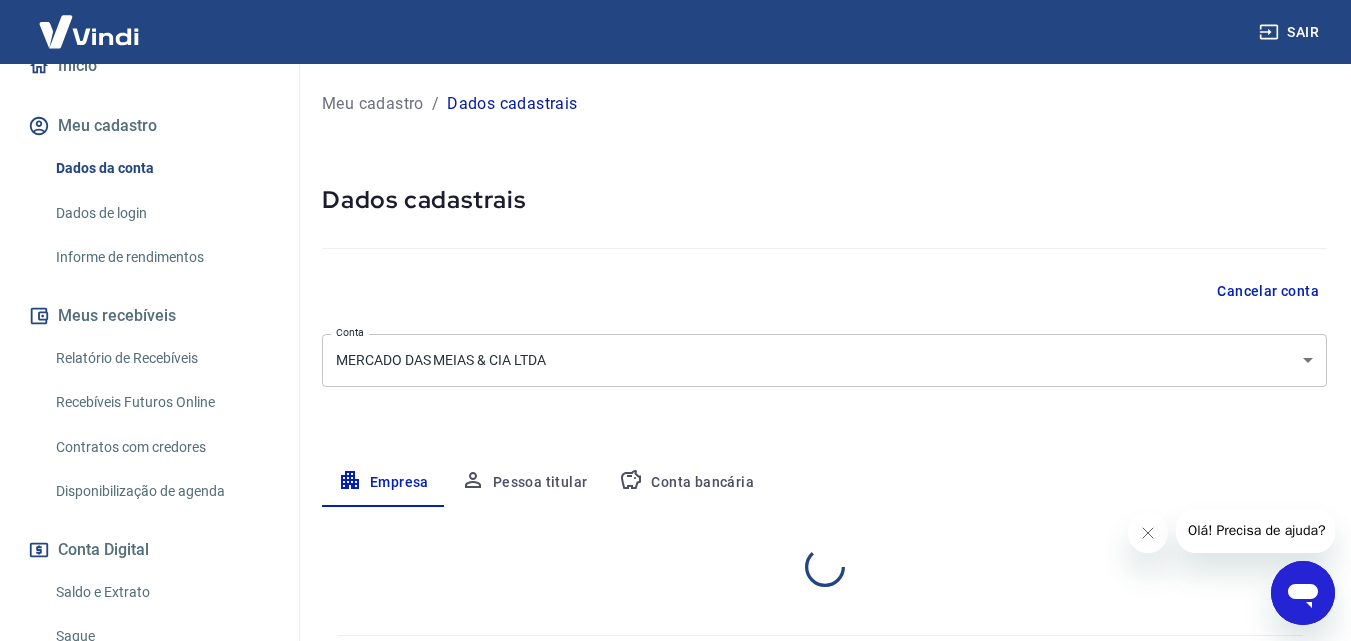 select on "MG" 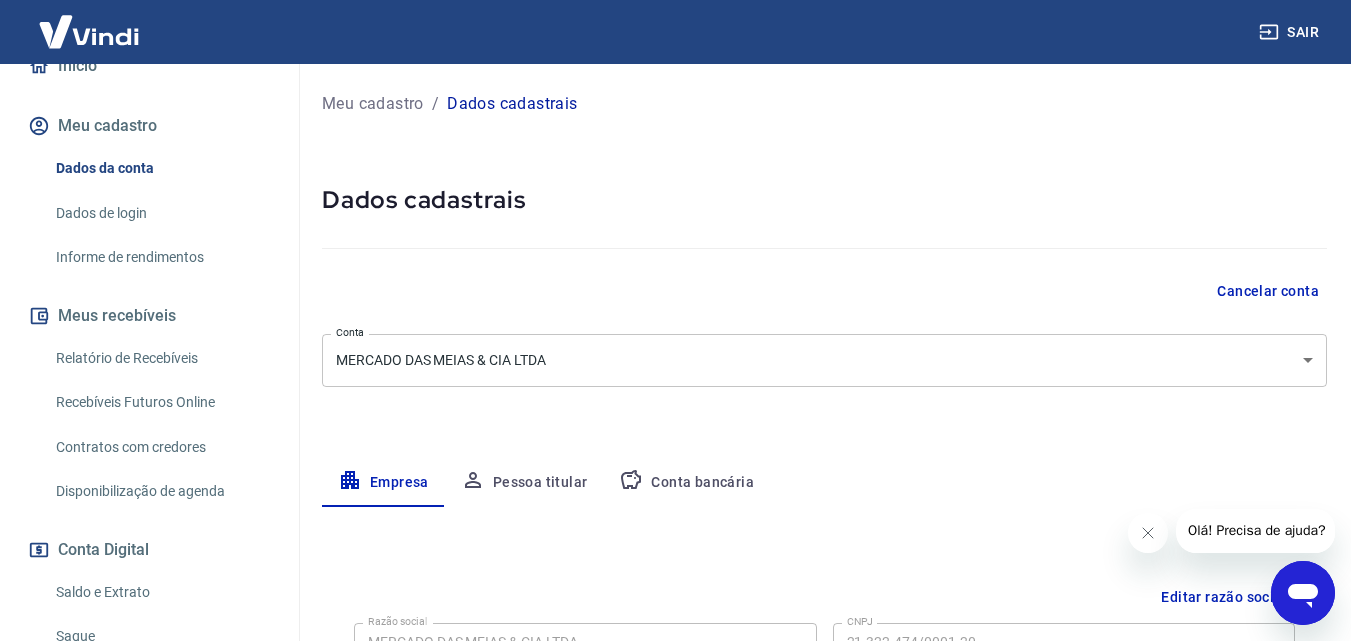 click on "Informe de rendimentos" at bounding box center (161, 257) 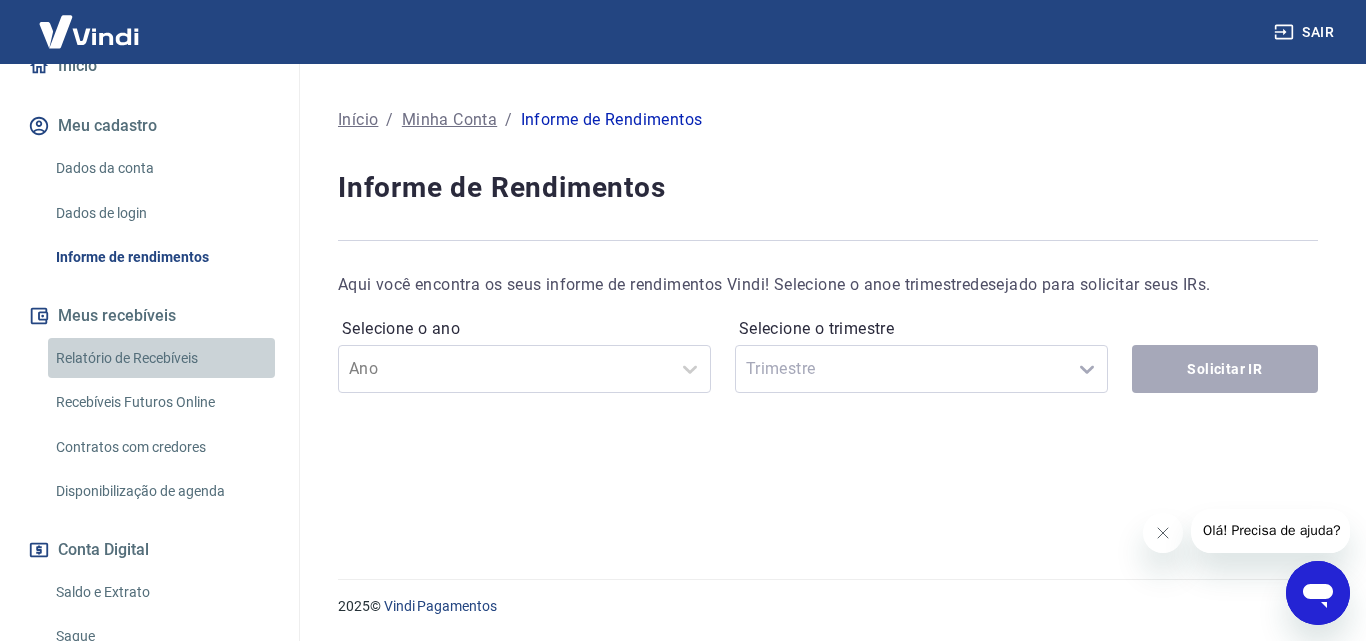 click on "Relatório de Recebíveis" at bounding box center [161, 358] 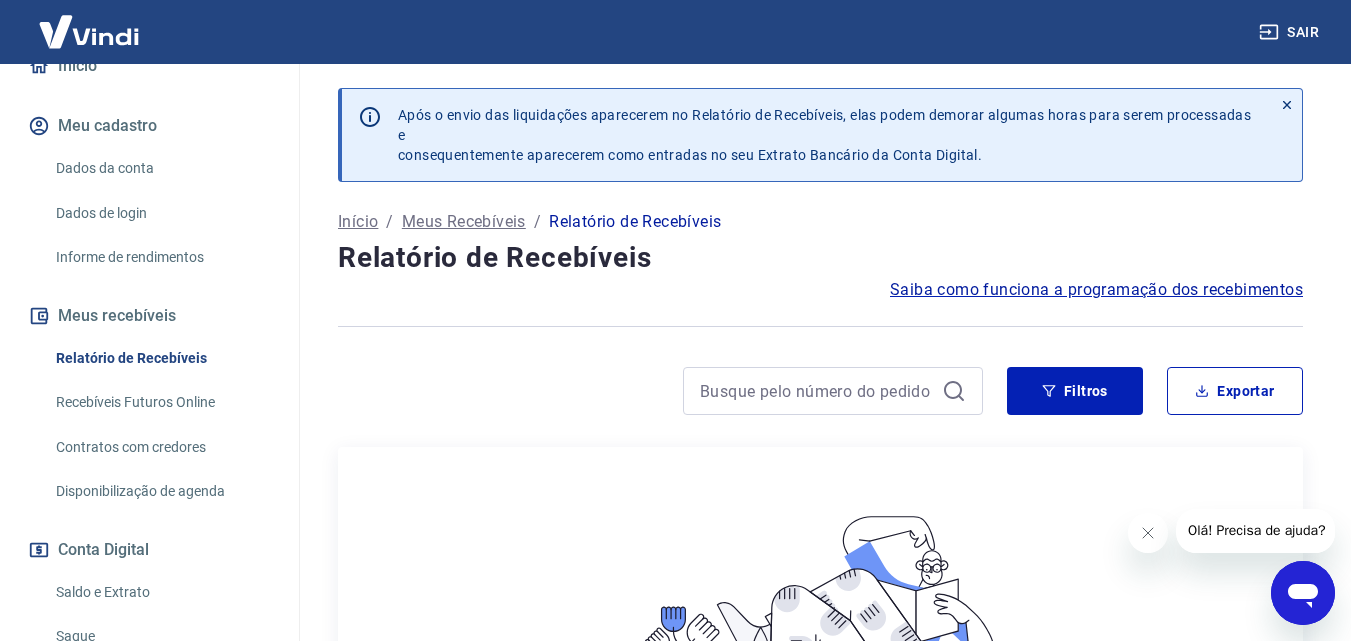 scroll, scrollTop: 0, scrollLeft: 0, axis: both 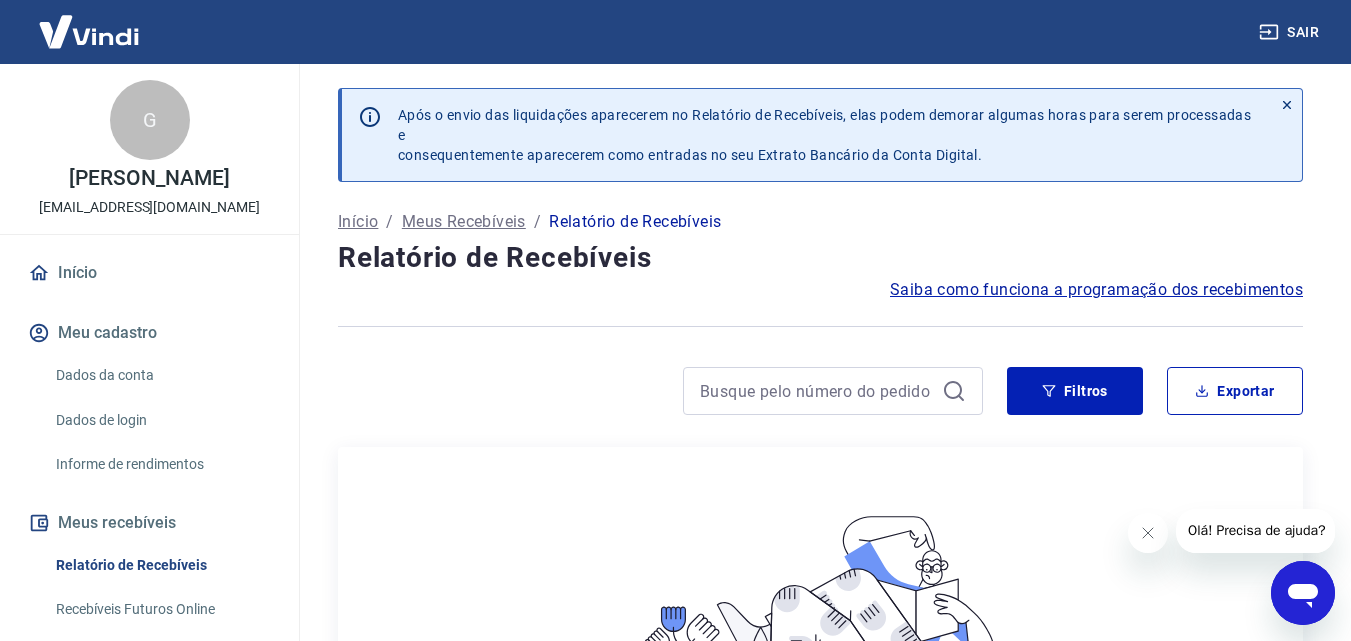 click at bounding box center (89, 31) 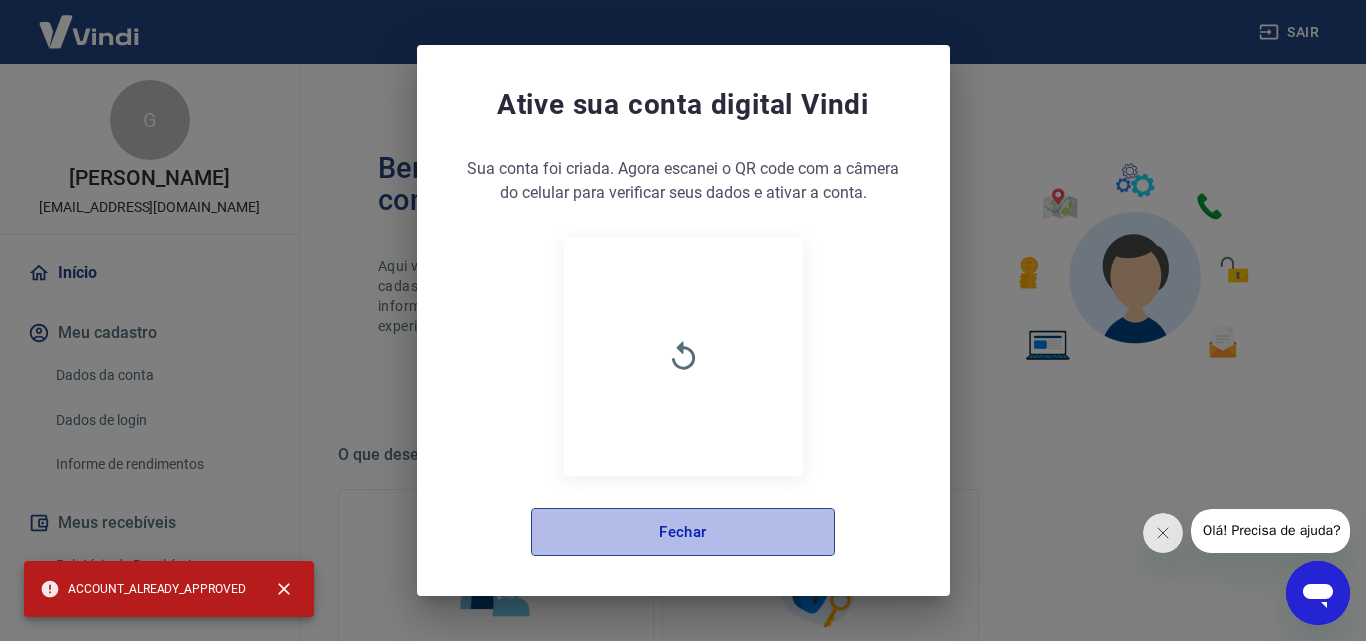 click on "Fechar" at bounding box center [683, 532] 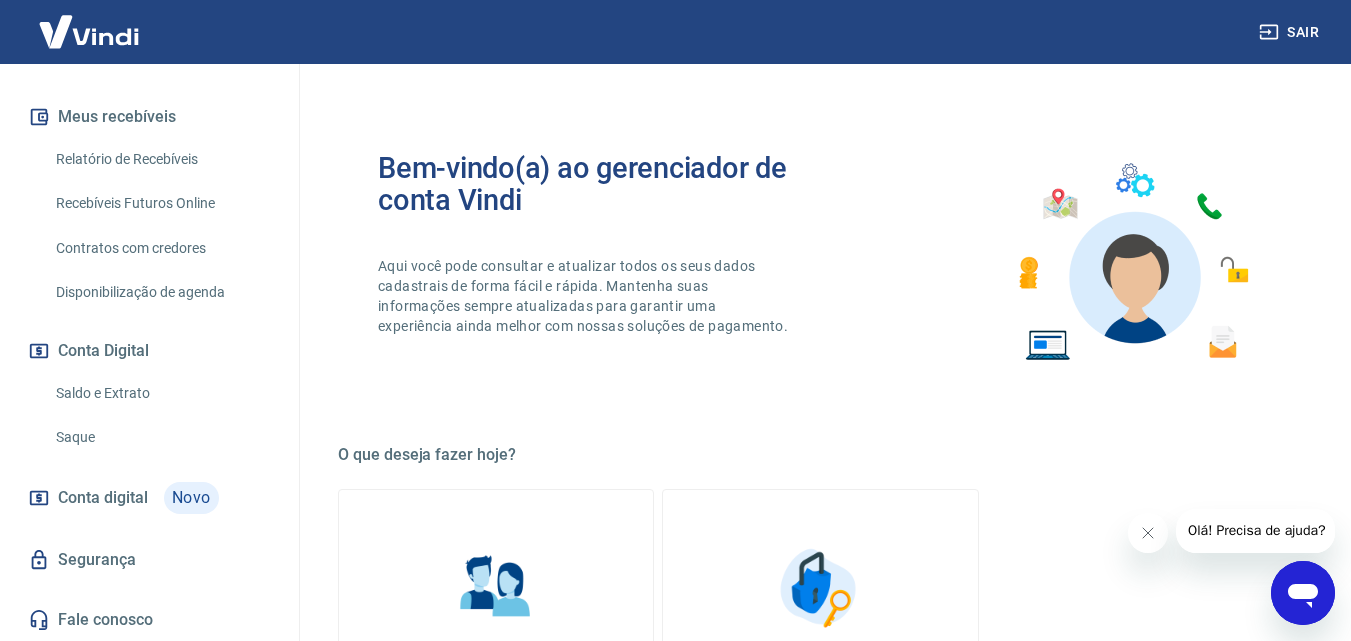 scroll, scrollTop: 407, scrollLeft: 0, axis: vertical 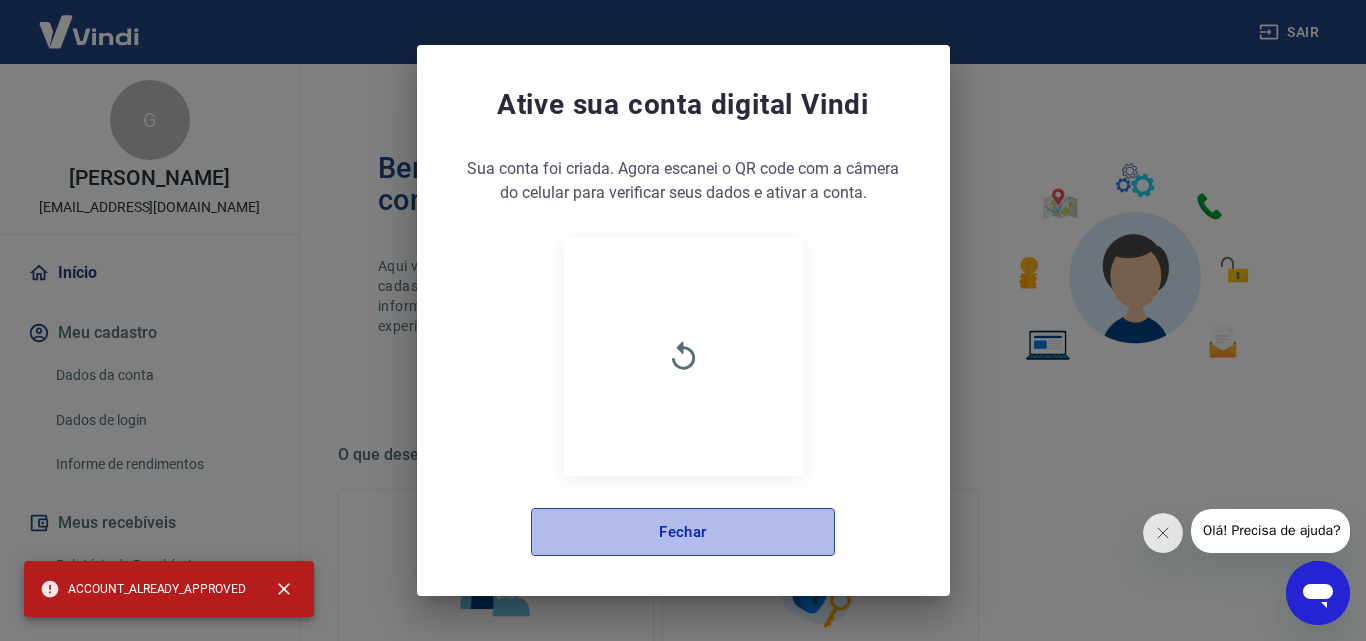 click on "Fechar" at bounding box center [683, 532] 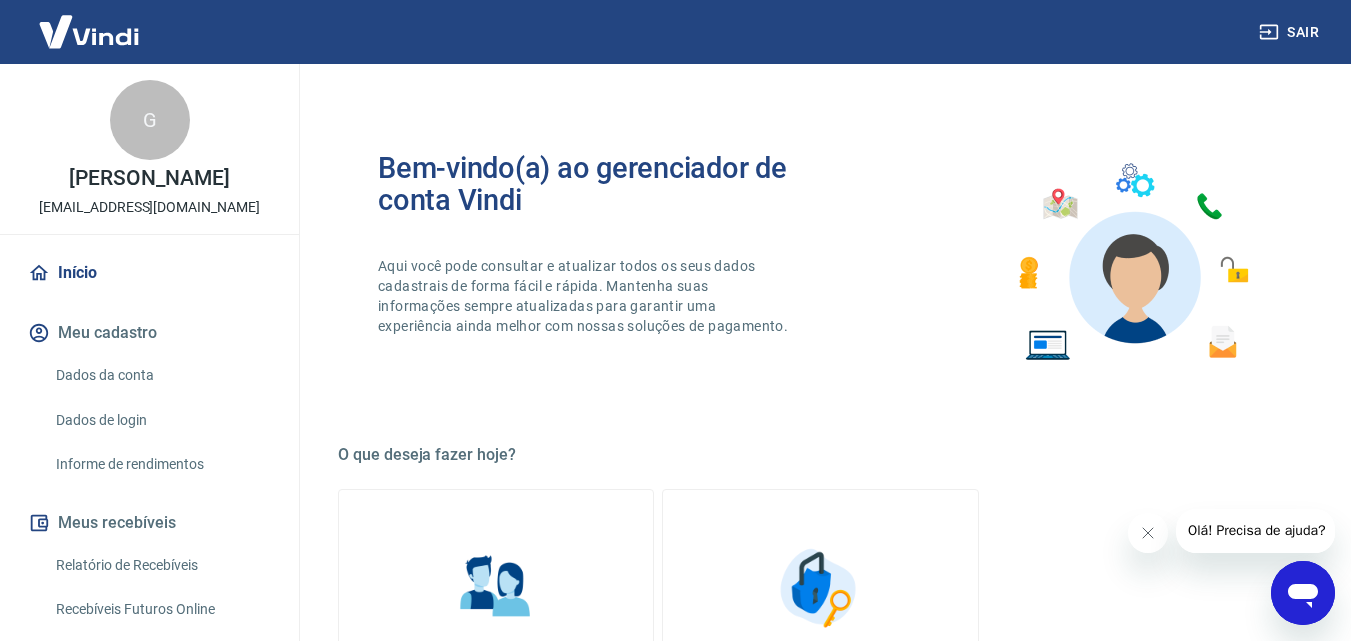 scroll, scrollTop: 0, scrollLeft: 0, axis: both 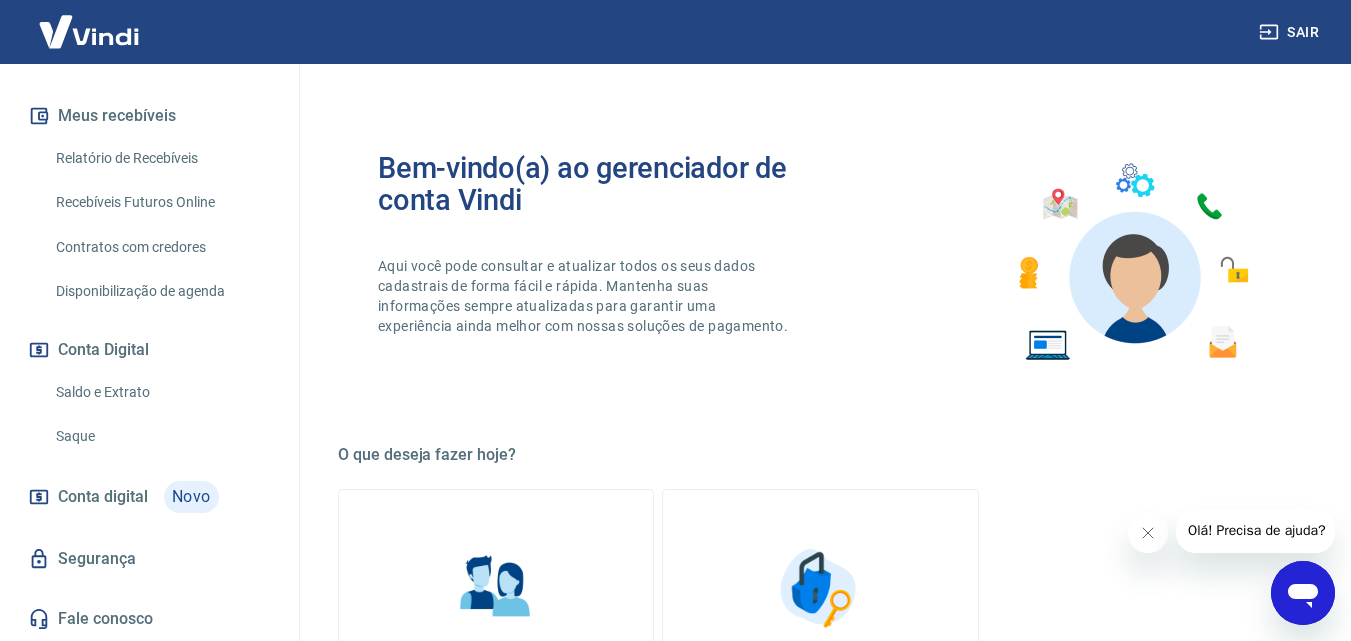 click on "Fale conosco" at bounding box center [149, 619] 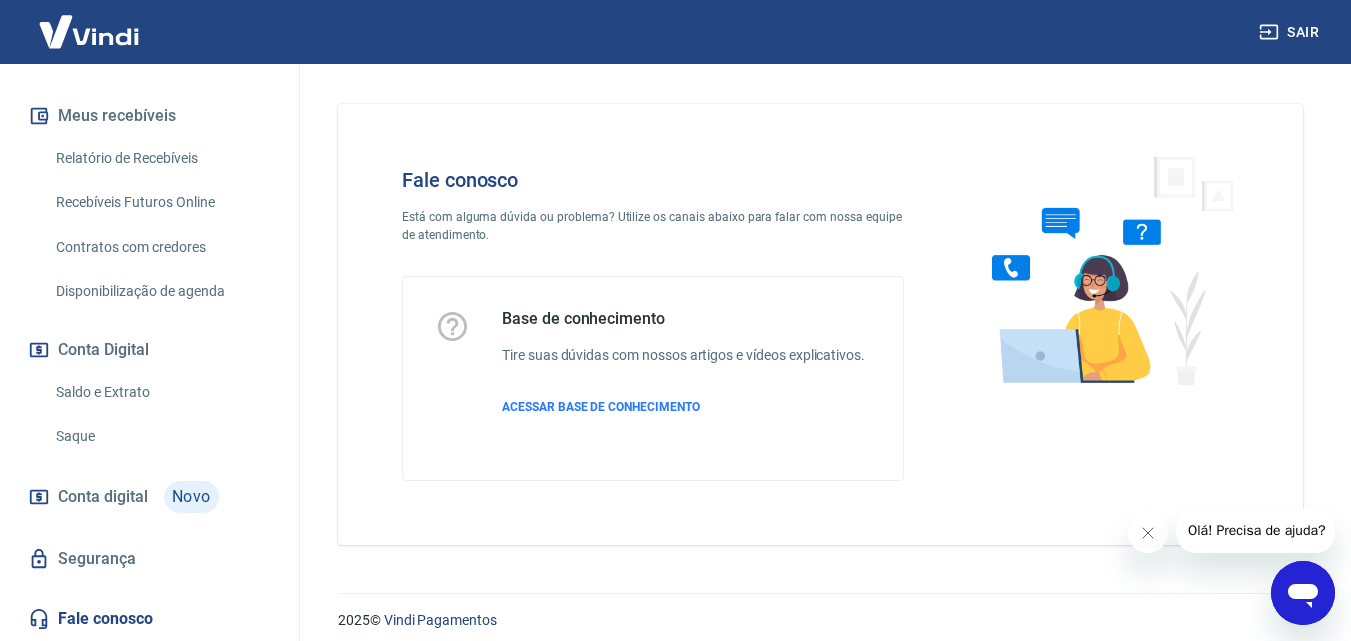 click 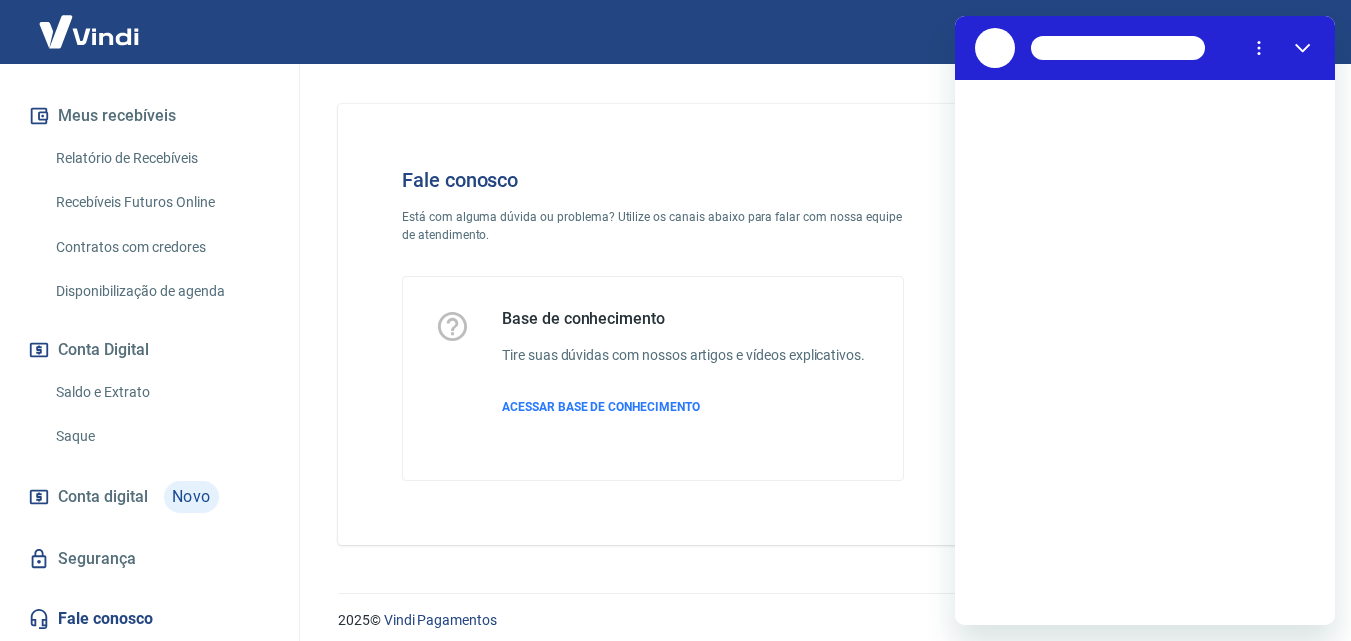 scroll, scrollTop: 0, scrollLeft: 0, axis: both 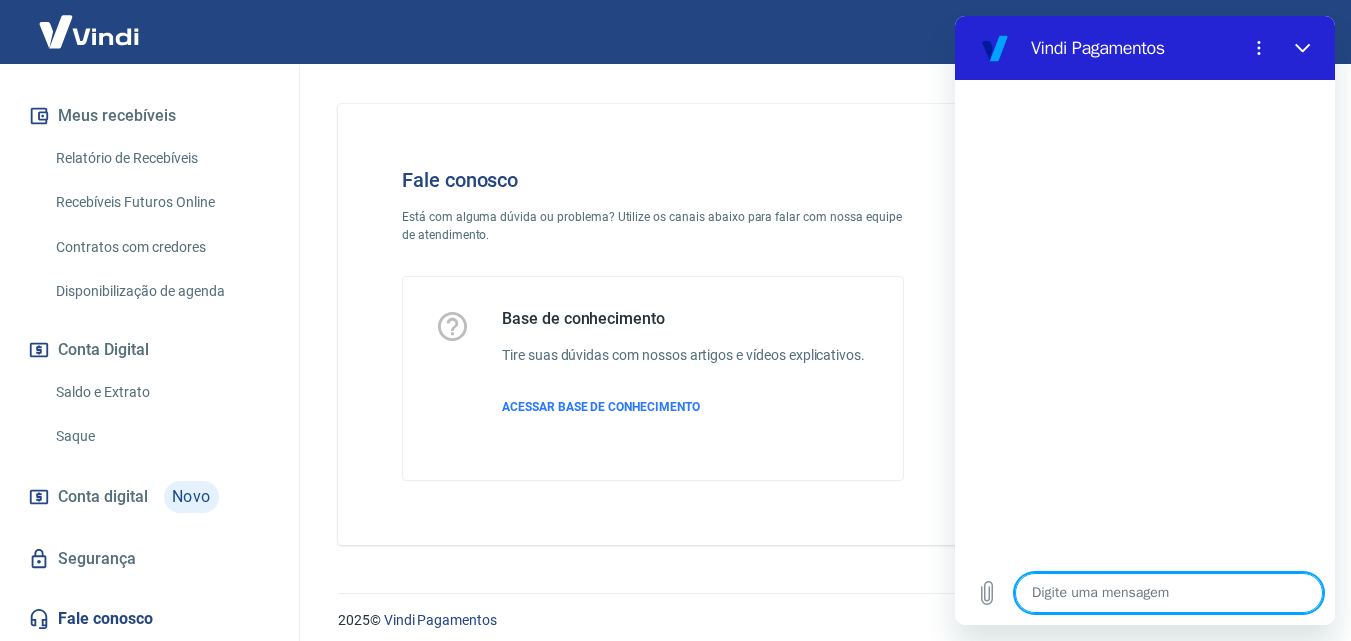 type on "c" 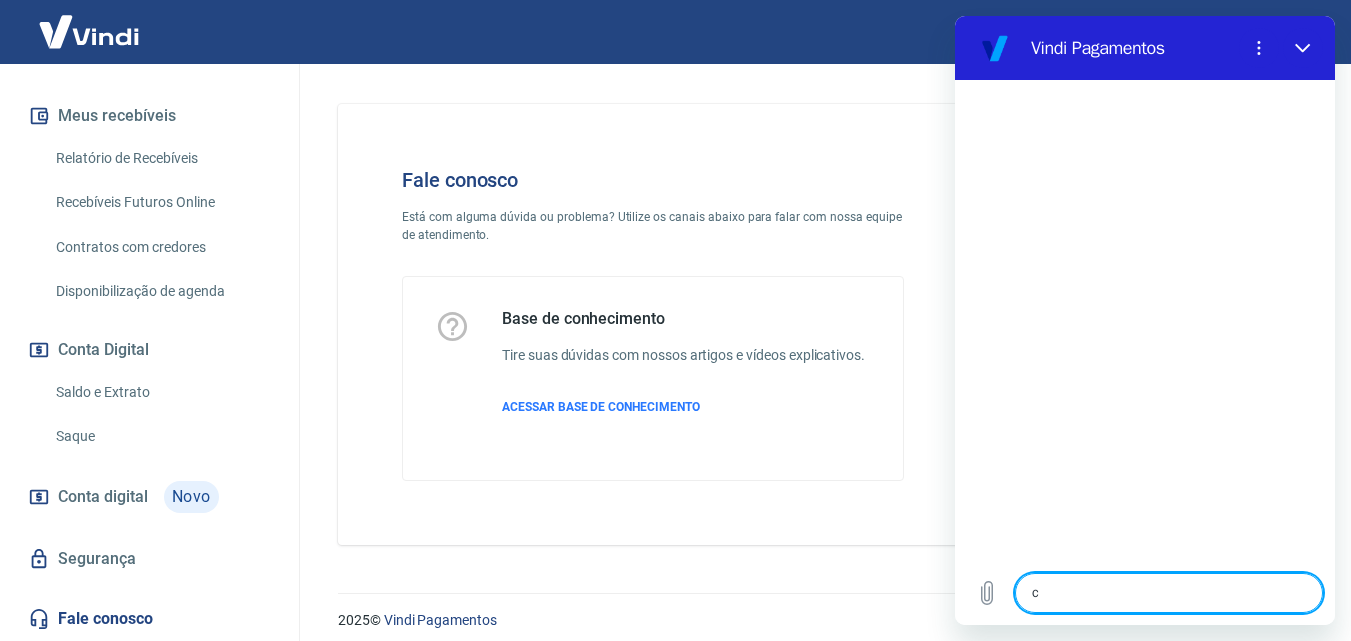 type on "x" 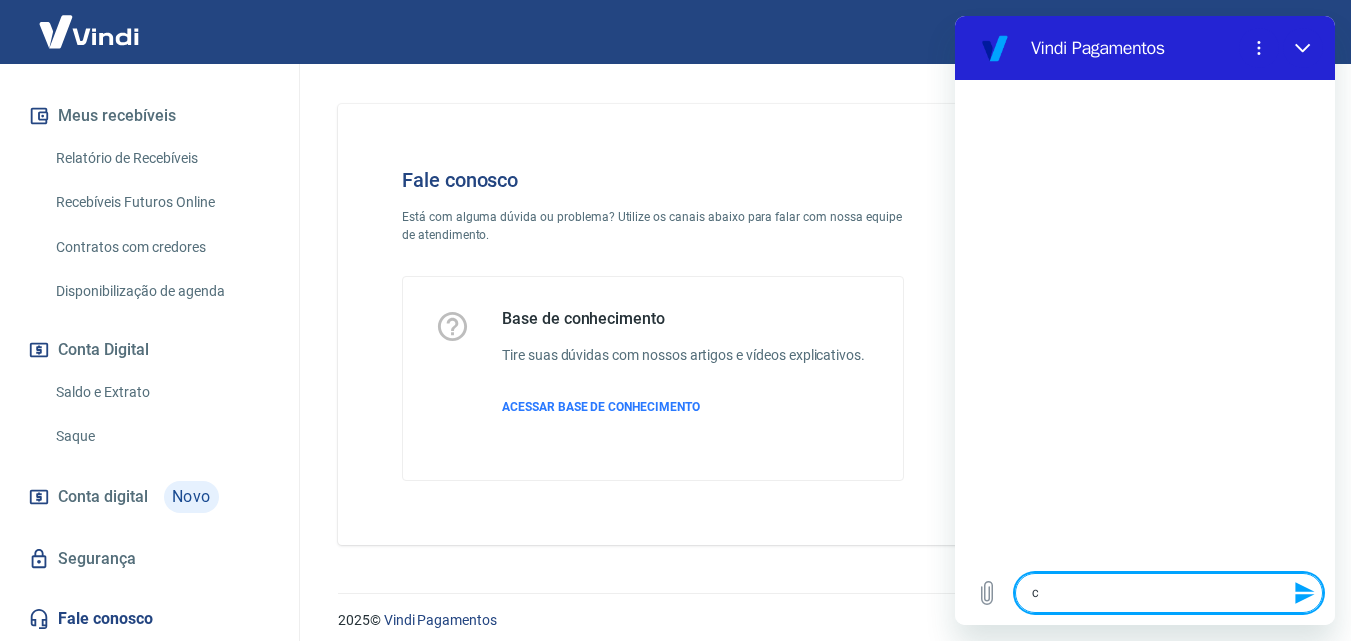 type on "co" 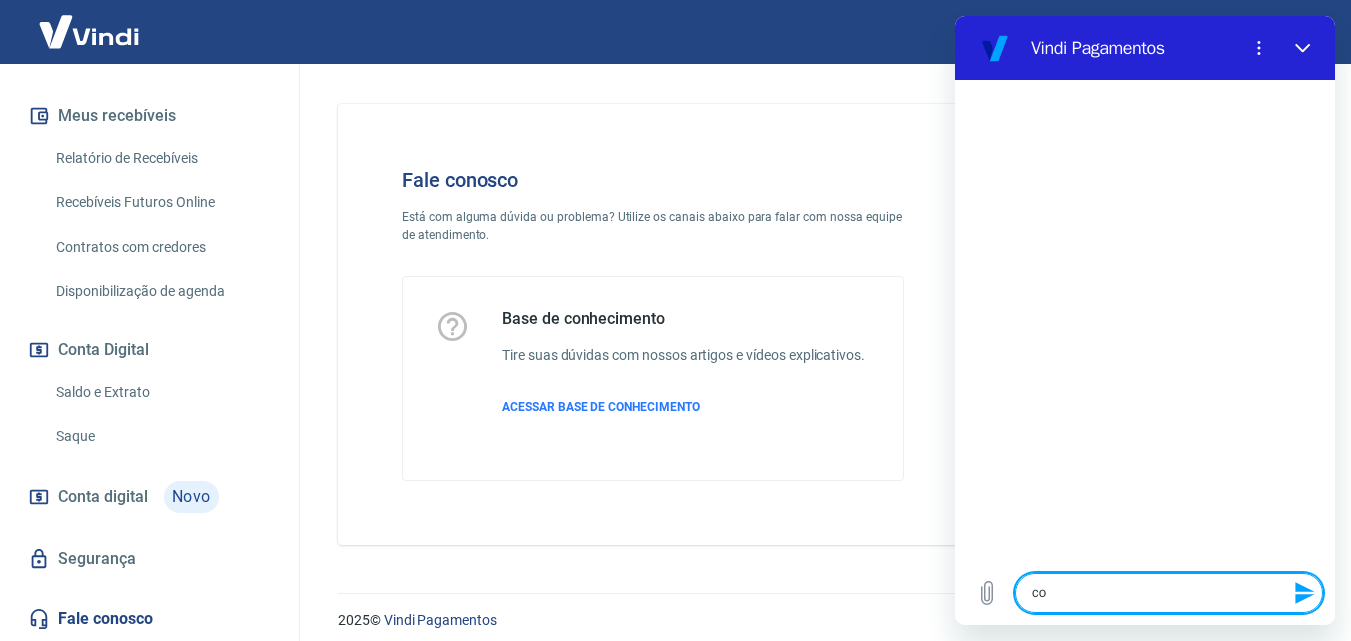 type on "com" 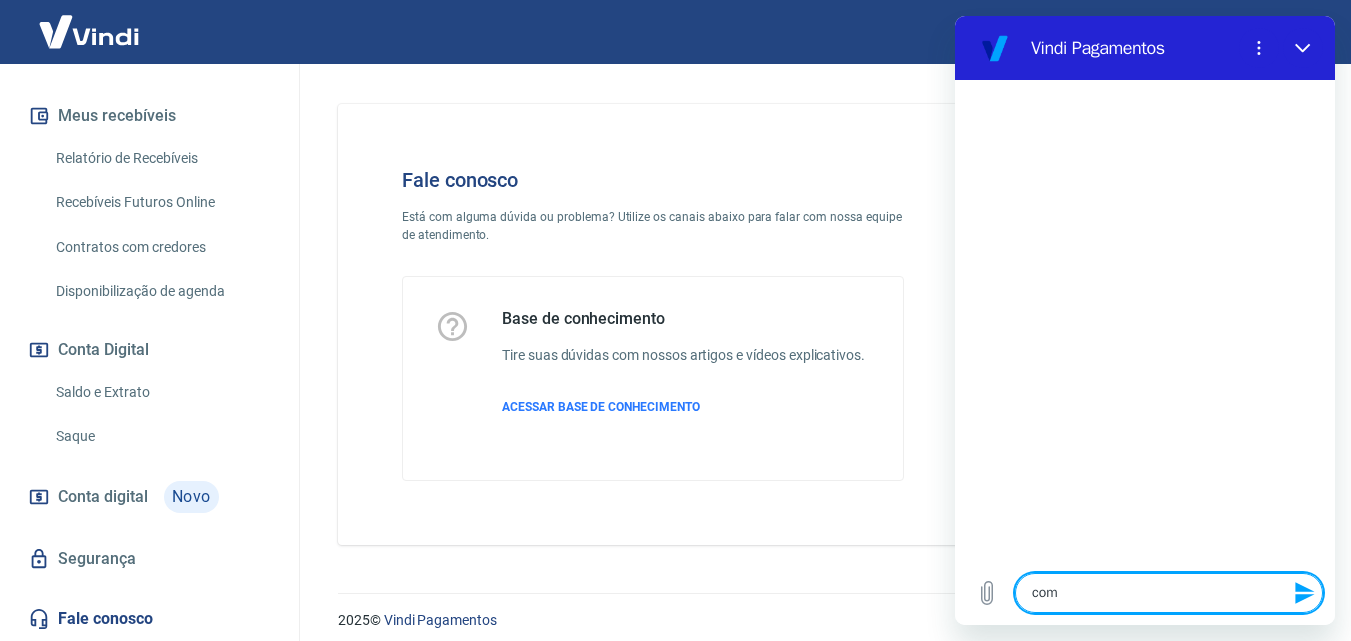 type on "como" 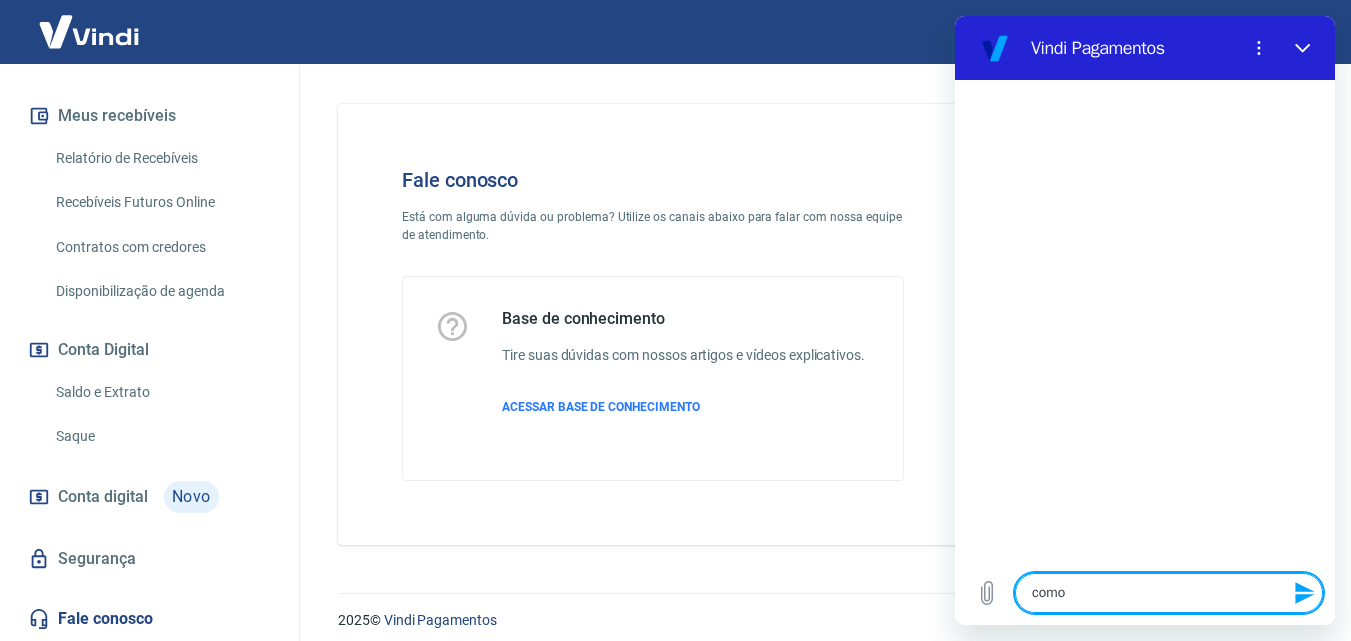 type on "como" 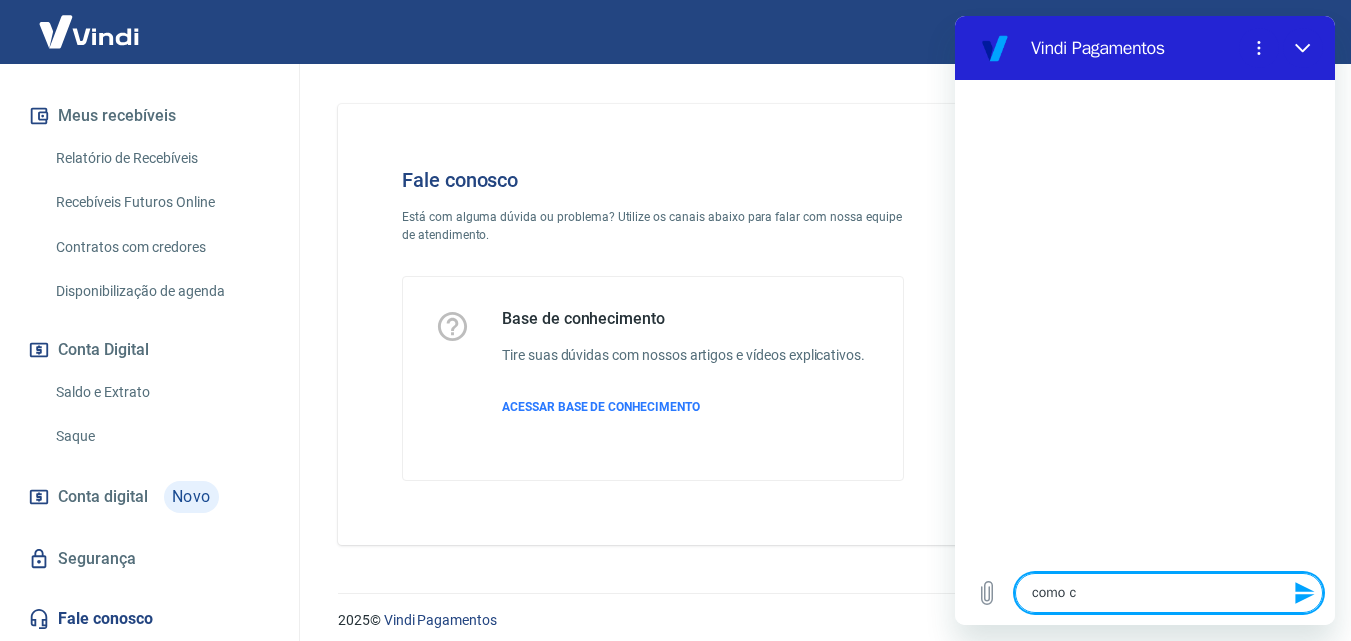type on "como cr" 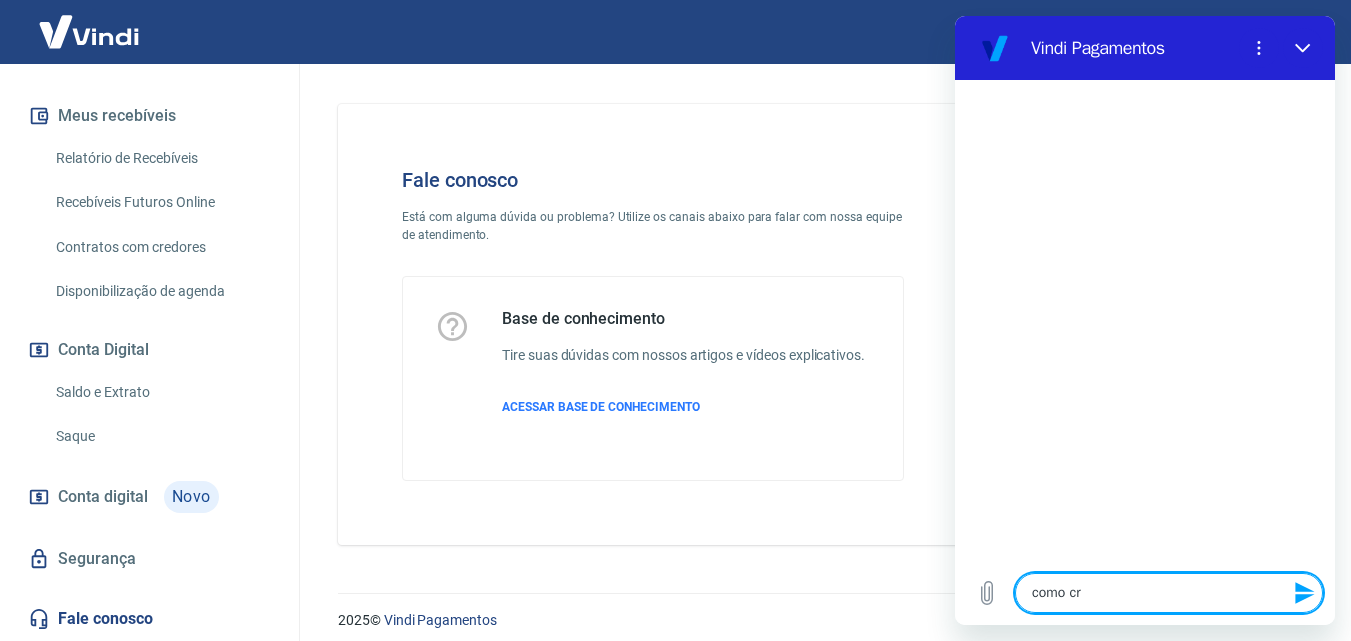 type on "x" 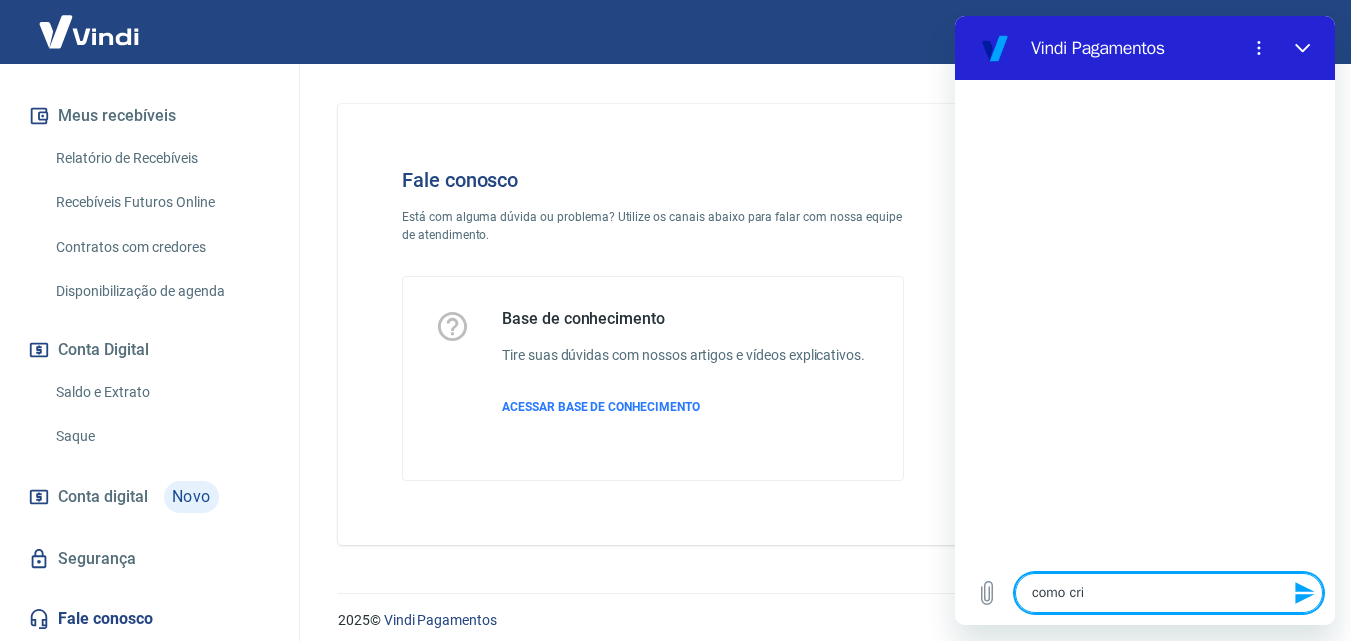 type on "como cria" 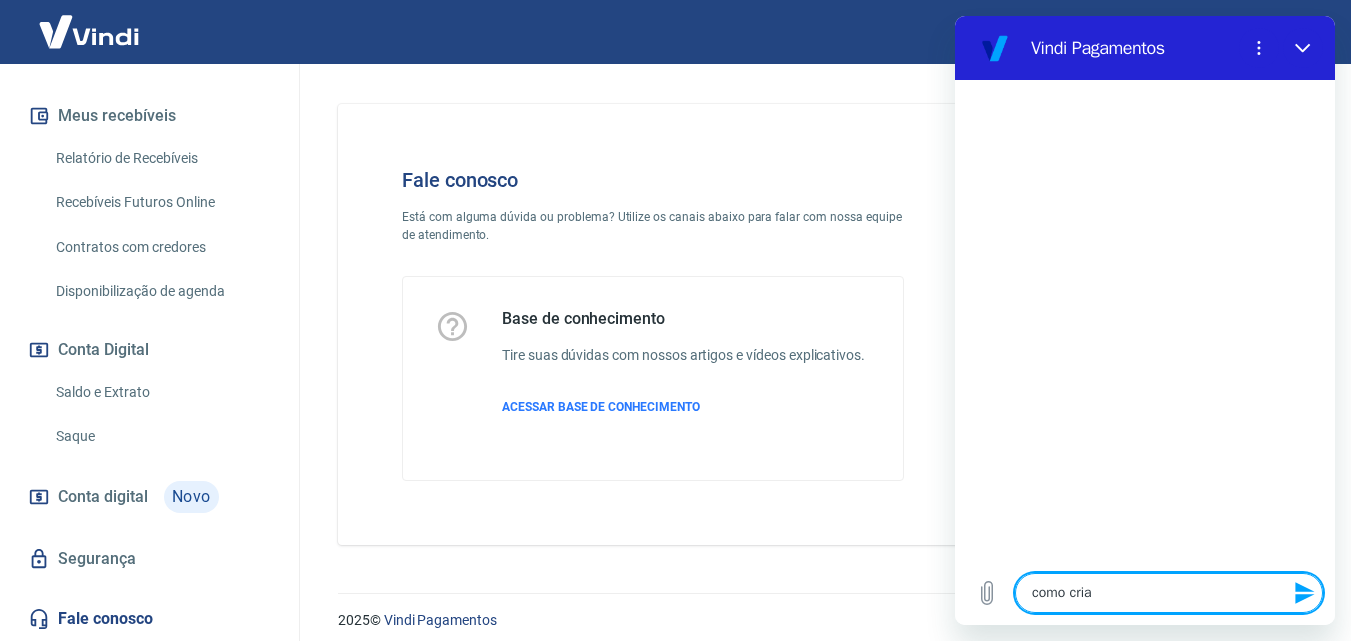 type on "como criar" 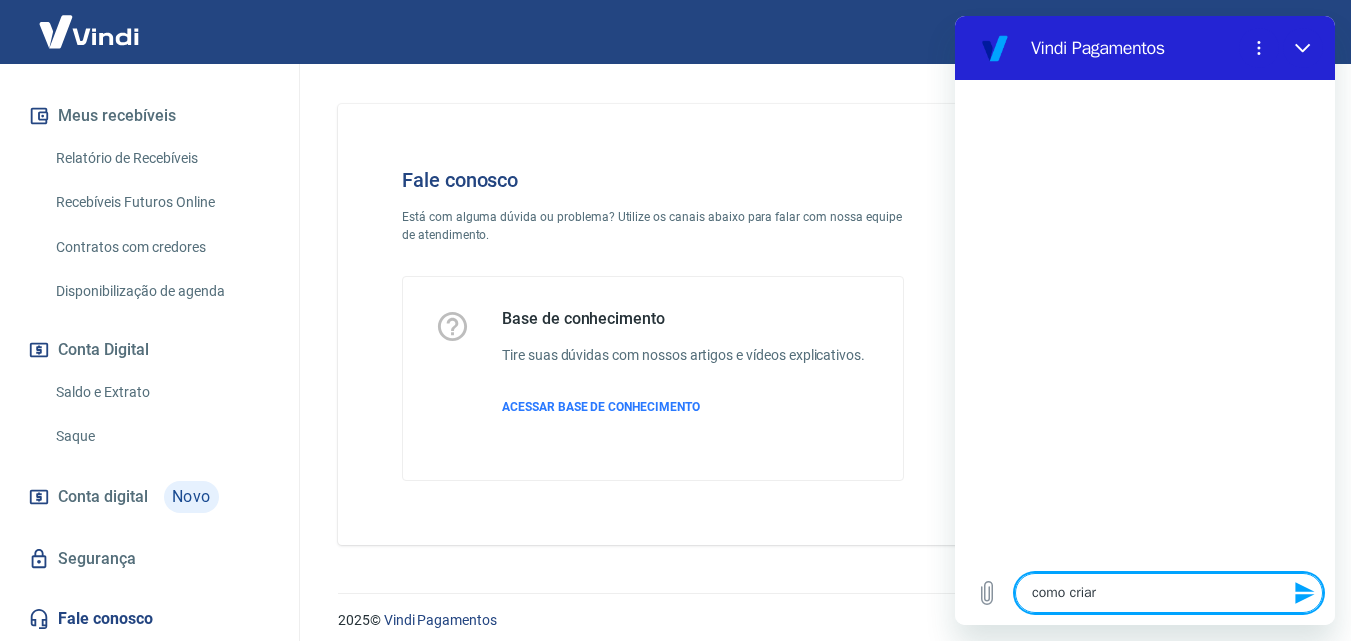 type on "x" 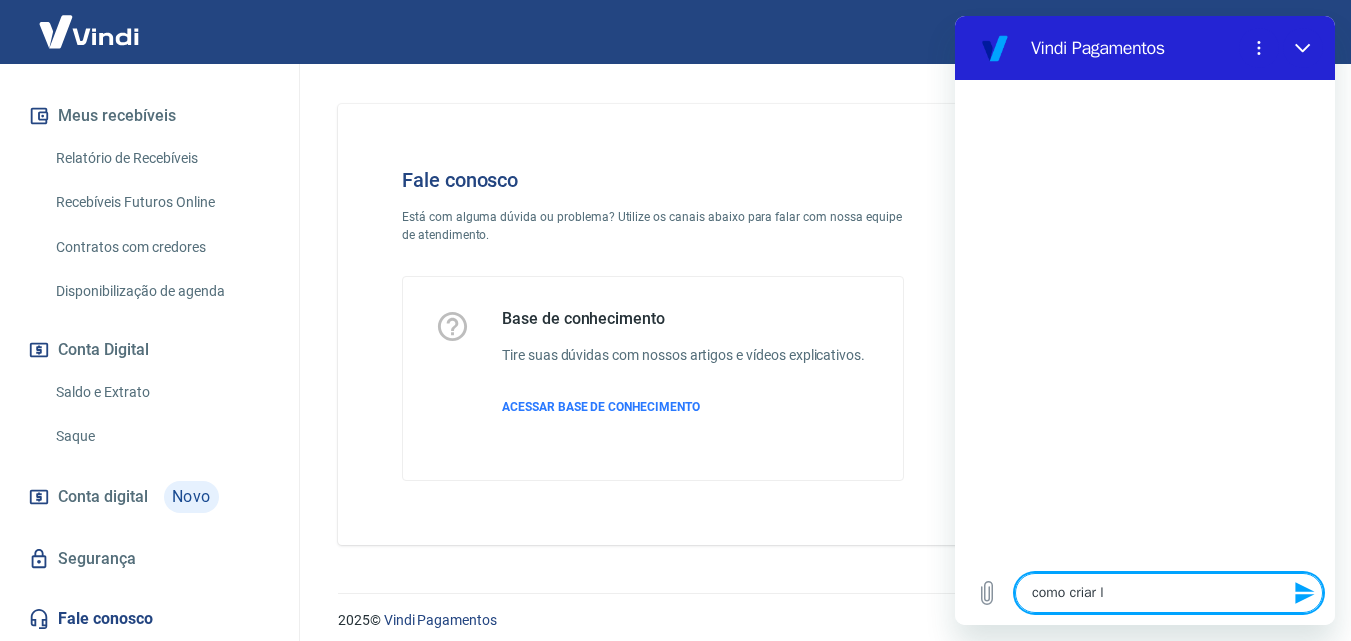 type on "como criar li" 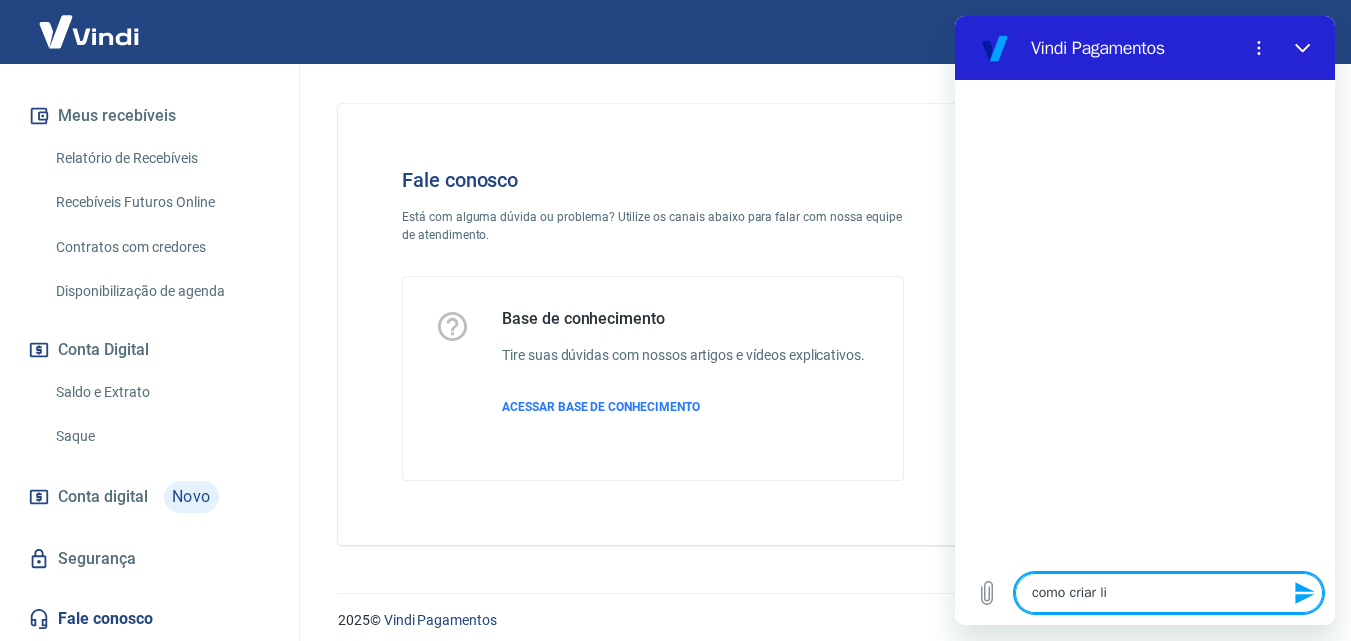 type on "como criar lin" 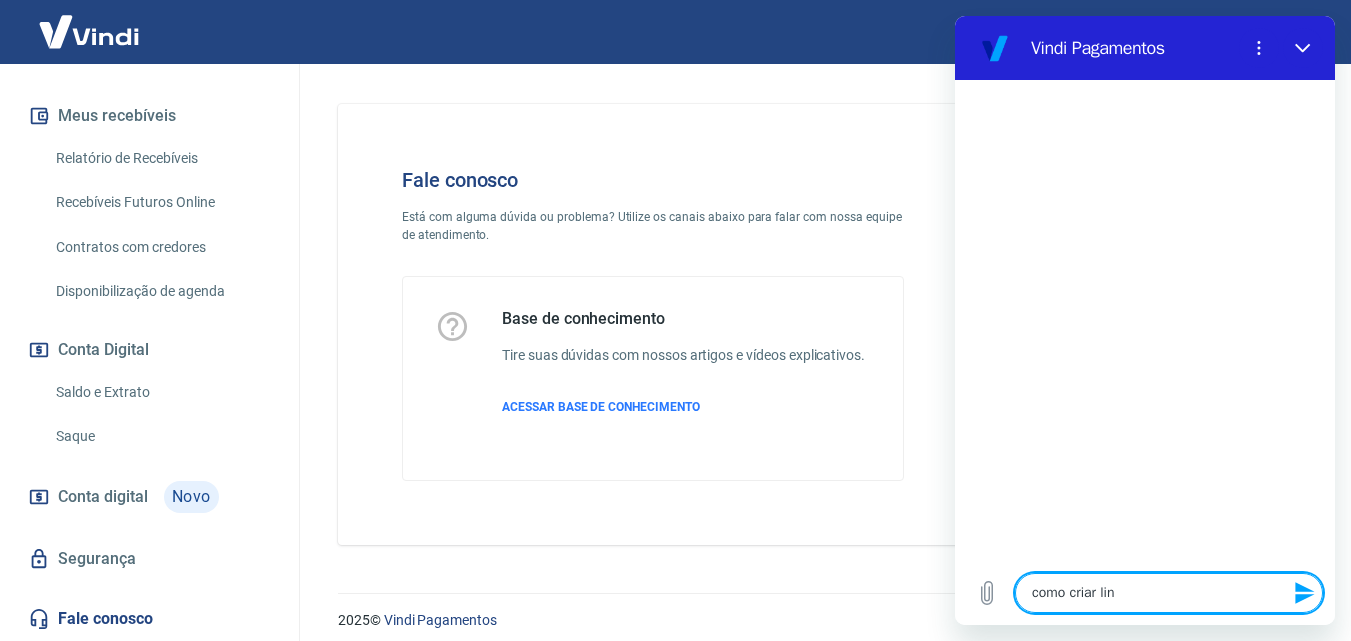 type on "como criar link" 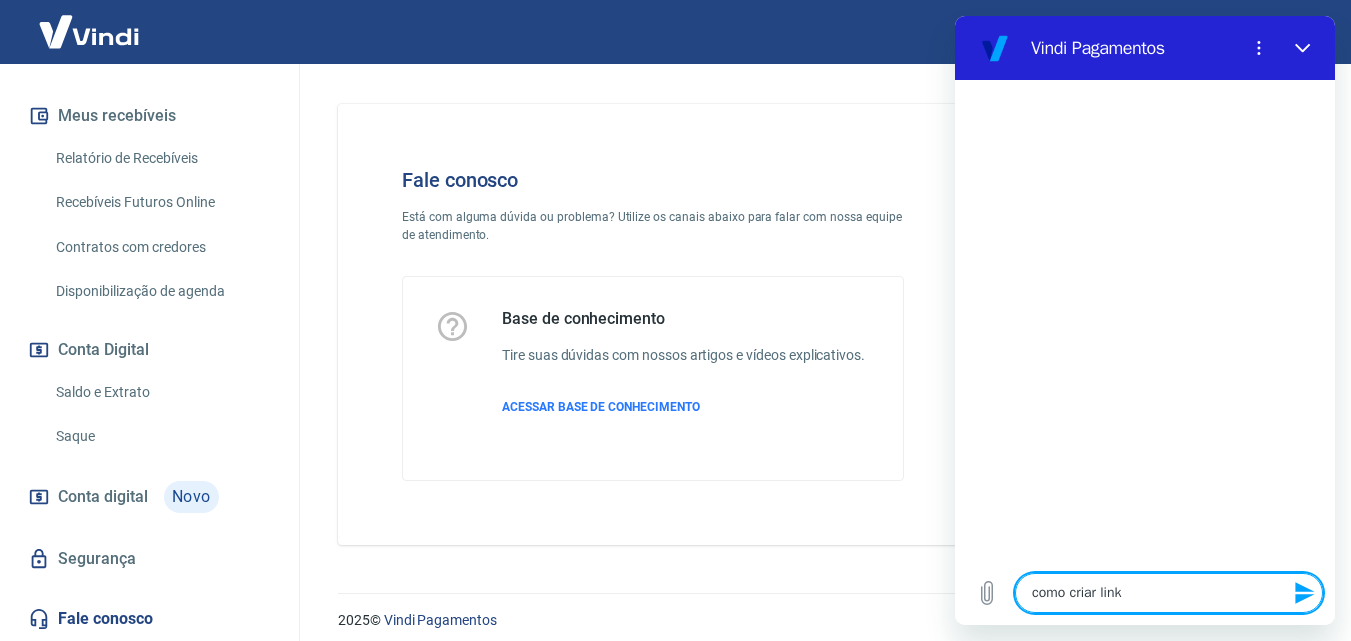 type on "x" 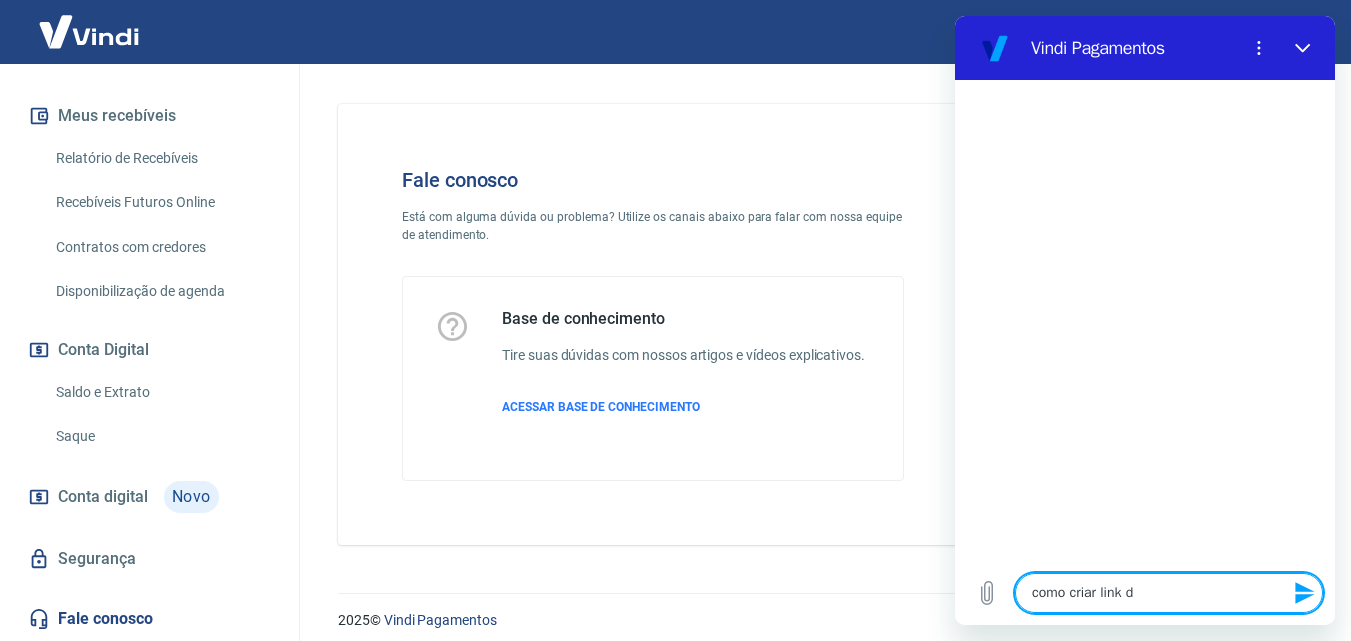 type on "como criar link de" 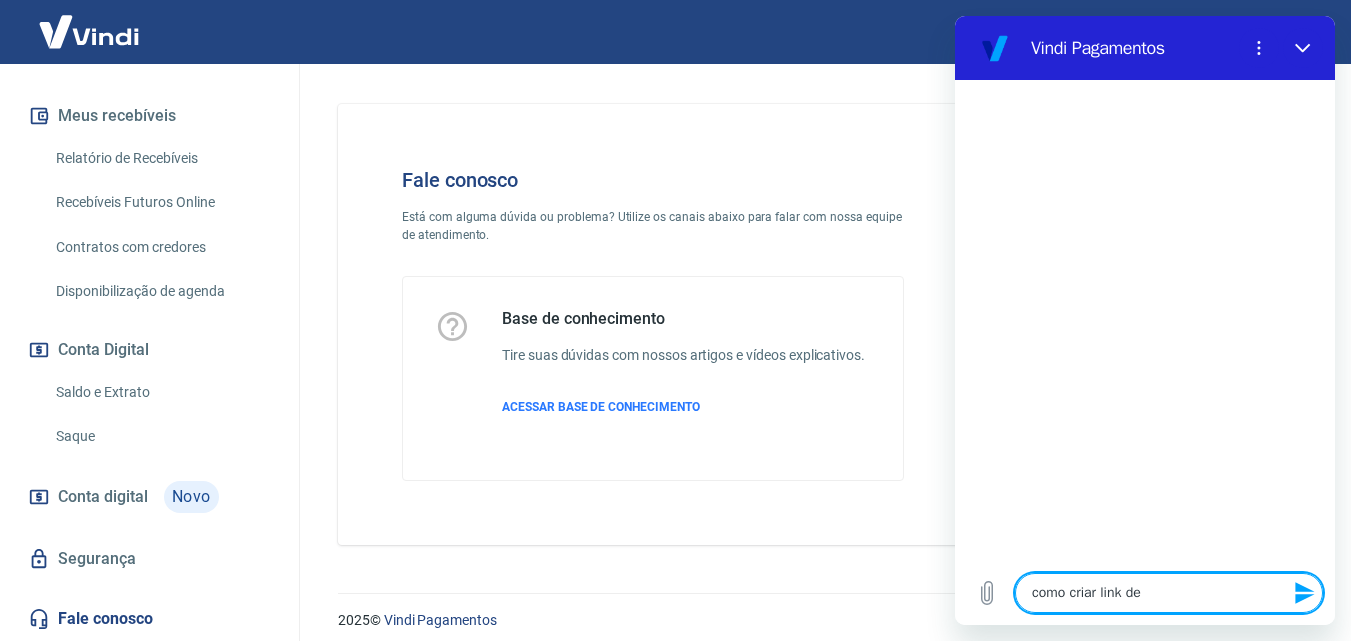 type on "x" 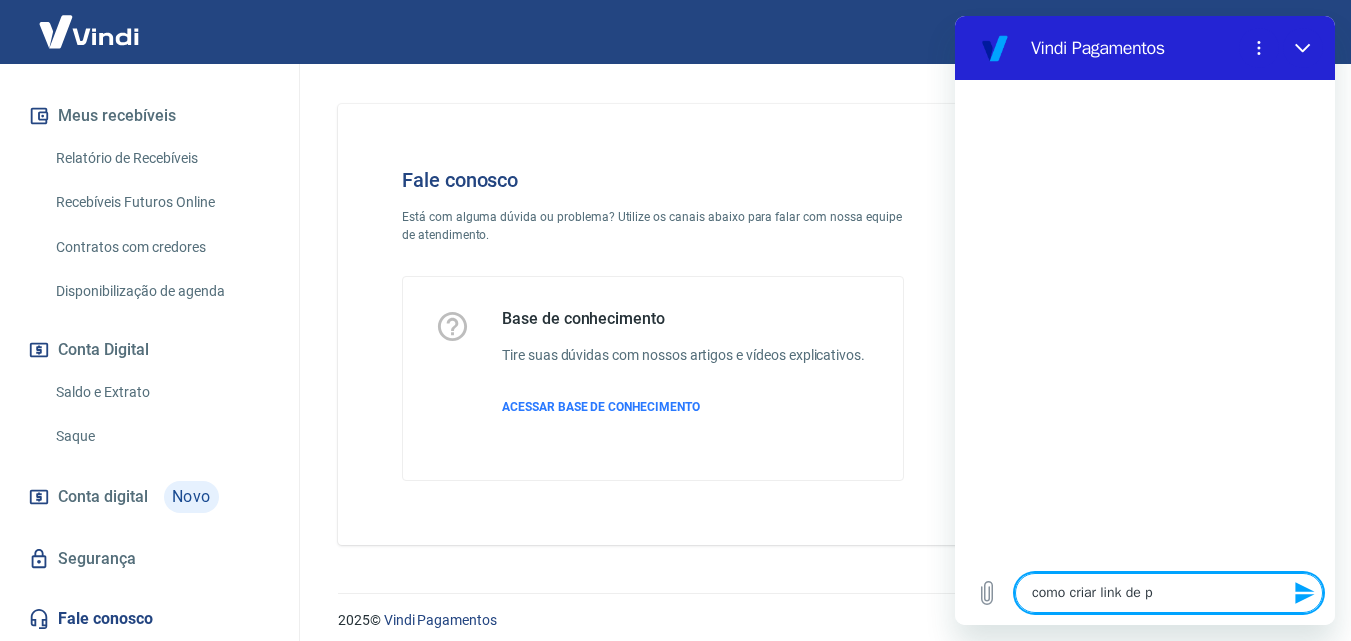 type on "como criar link de pa" 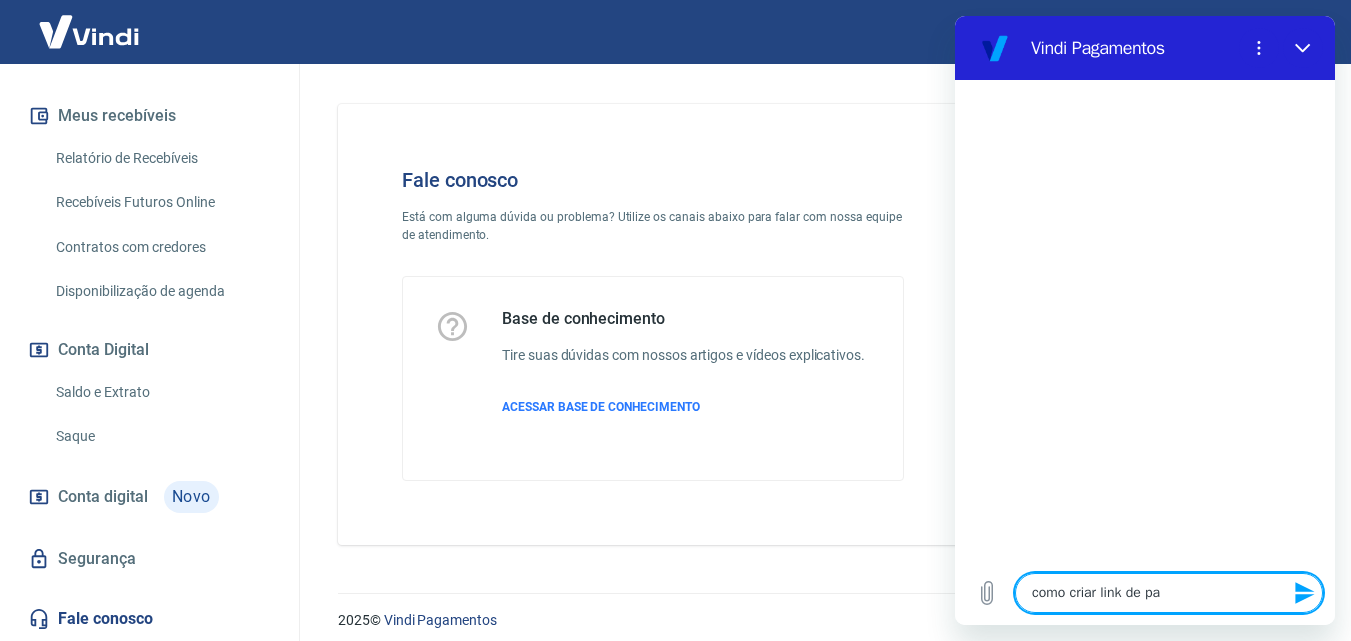 type on "como criar link de pag" 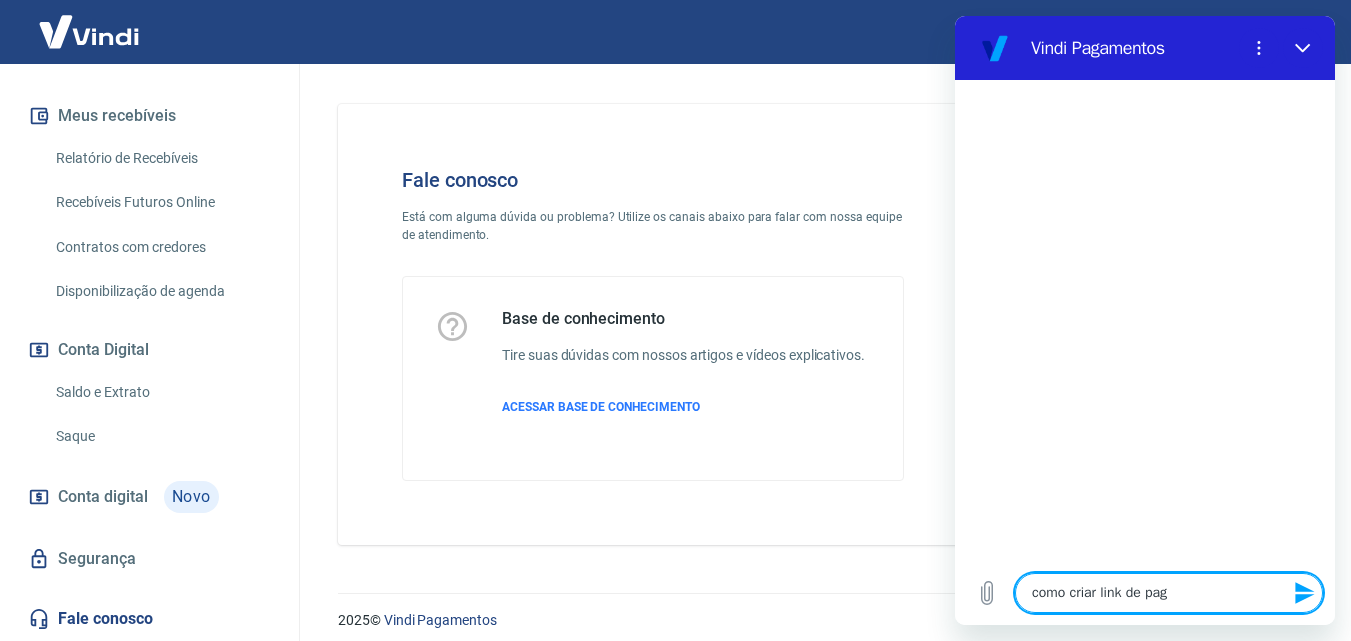 type on "como criar link de paga" 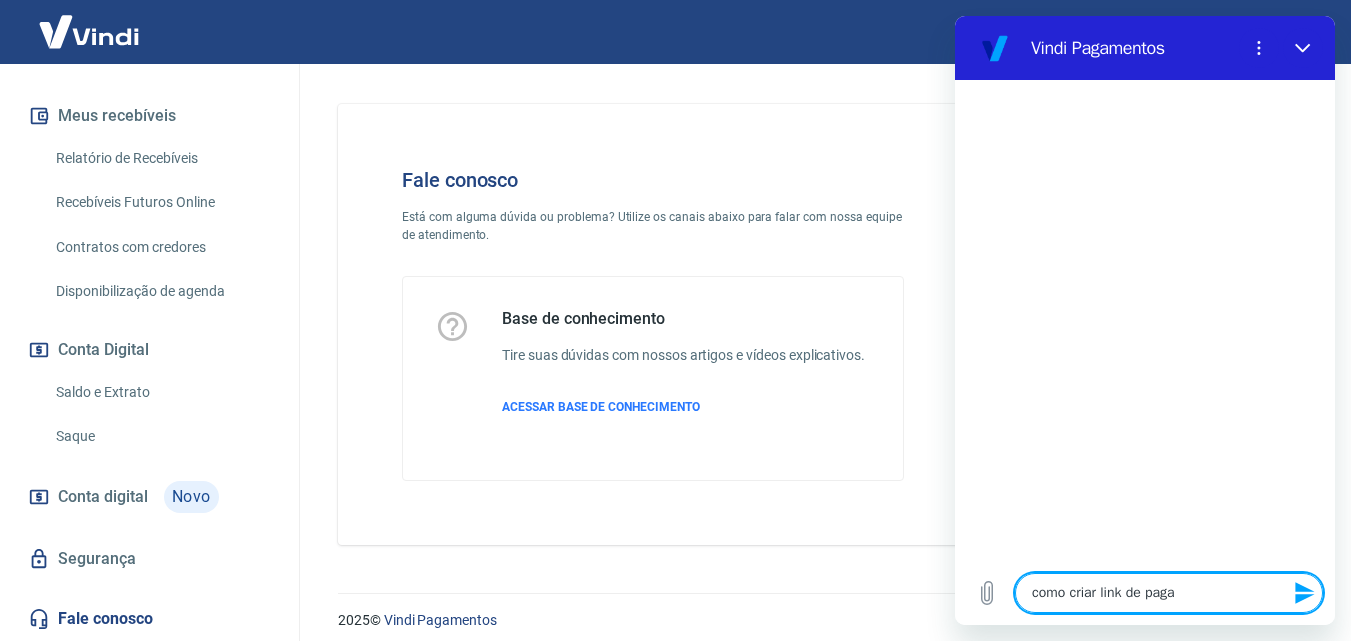 type on "como criar link de pagam" 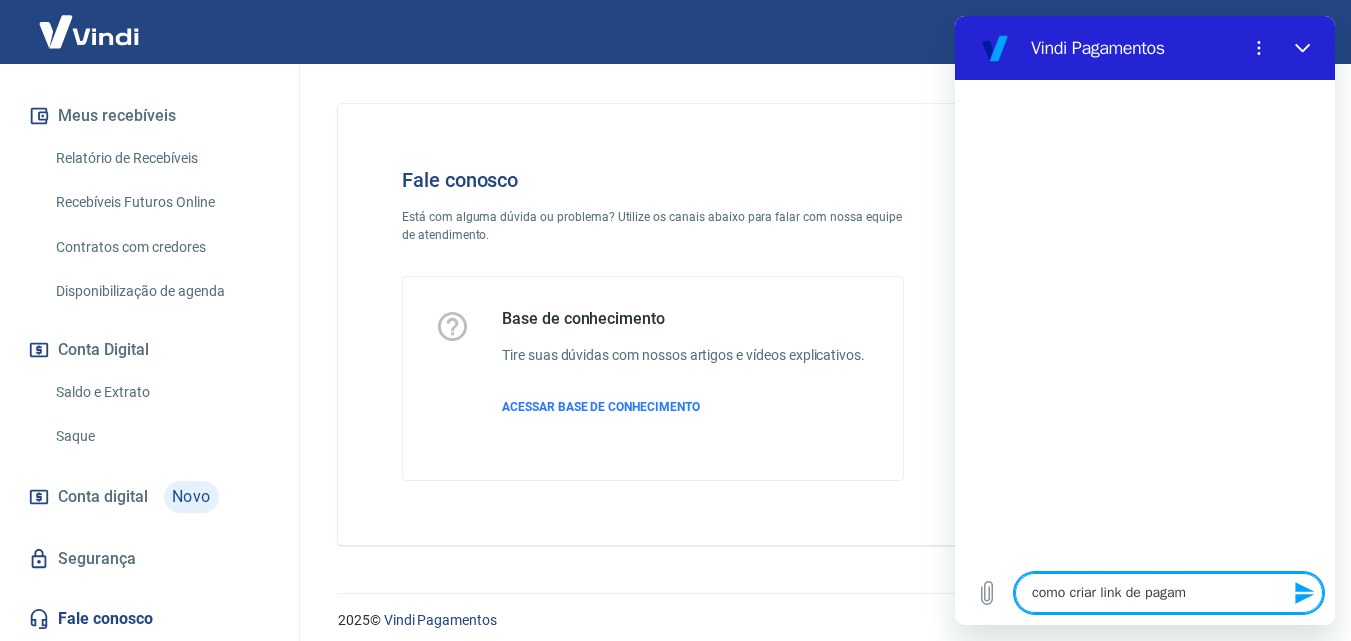 type on "como criar link de pagame" 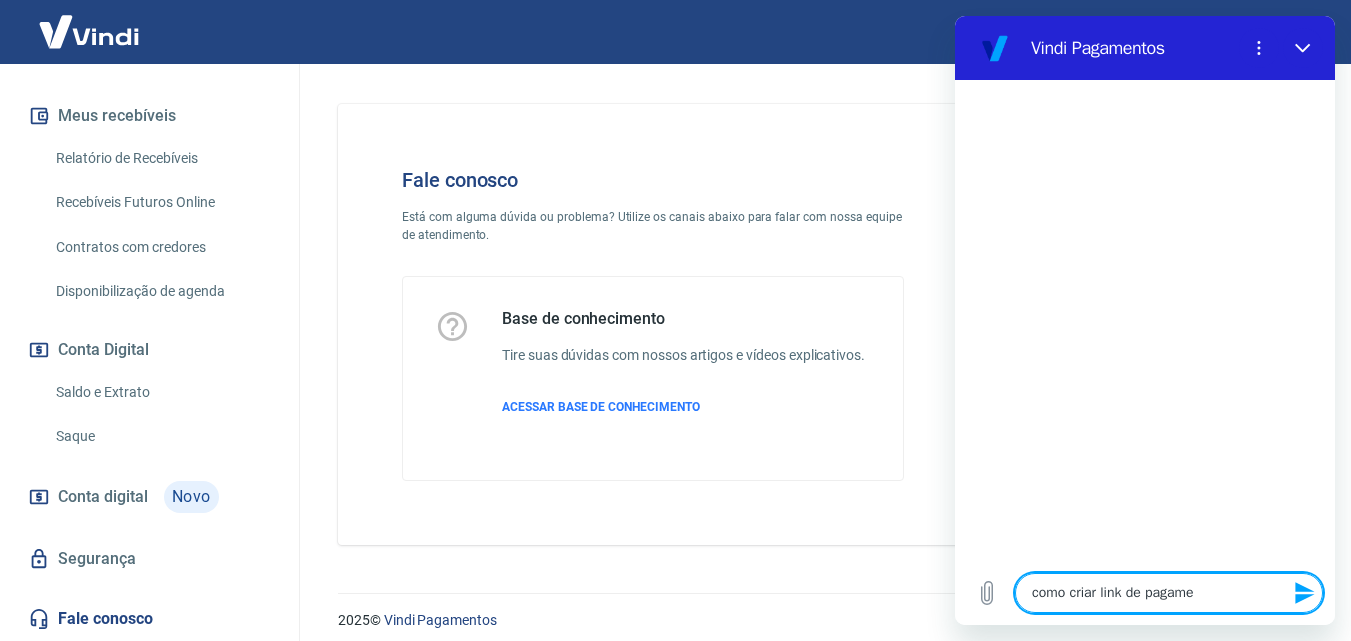 type on "como criar link de pagamen" 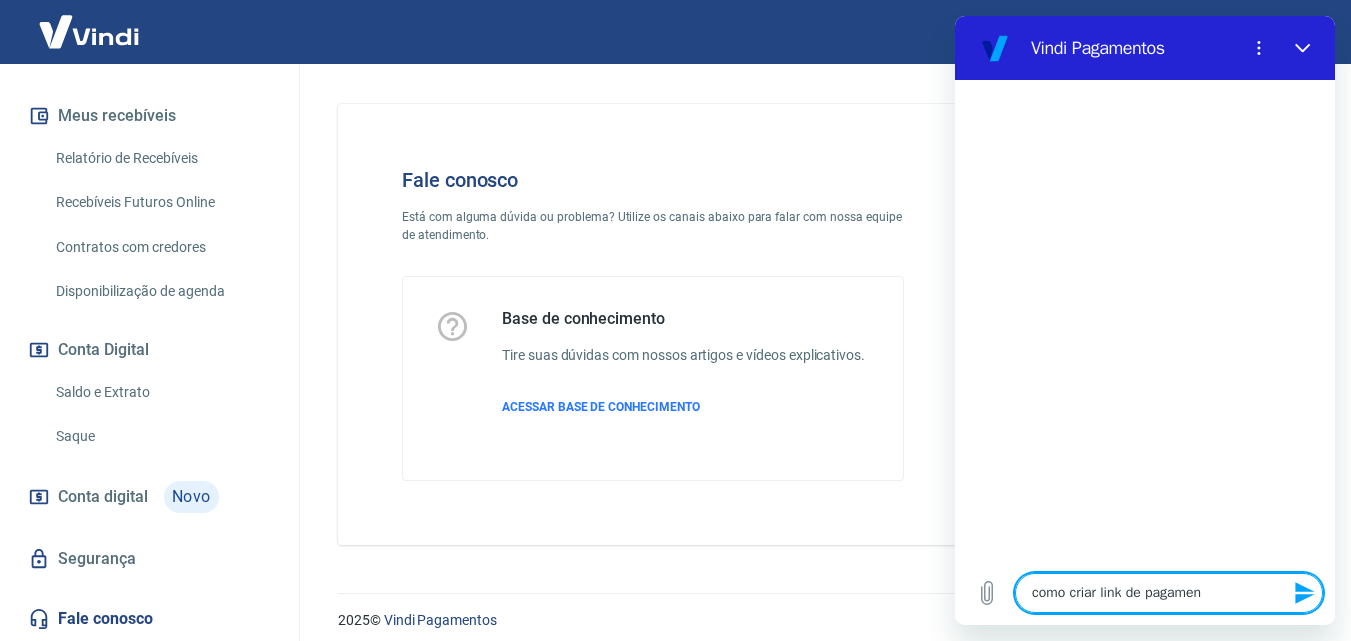 type on "como criar link de pagament" 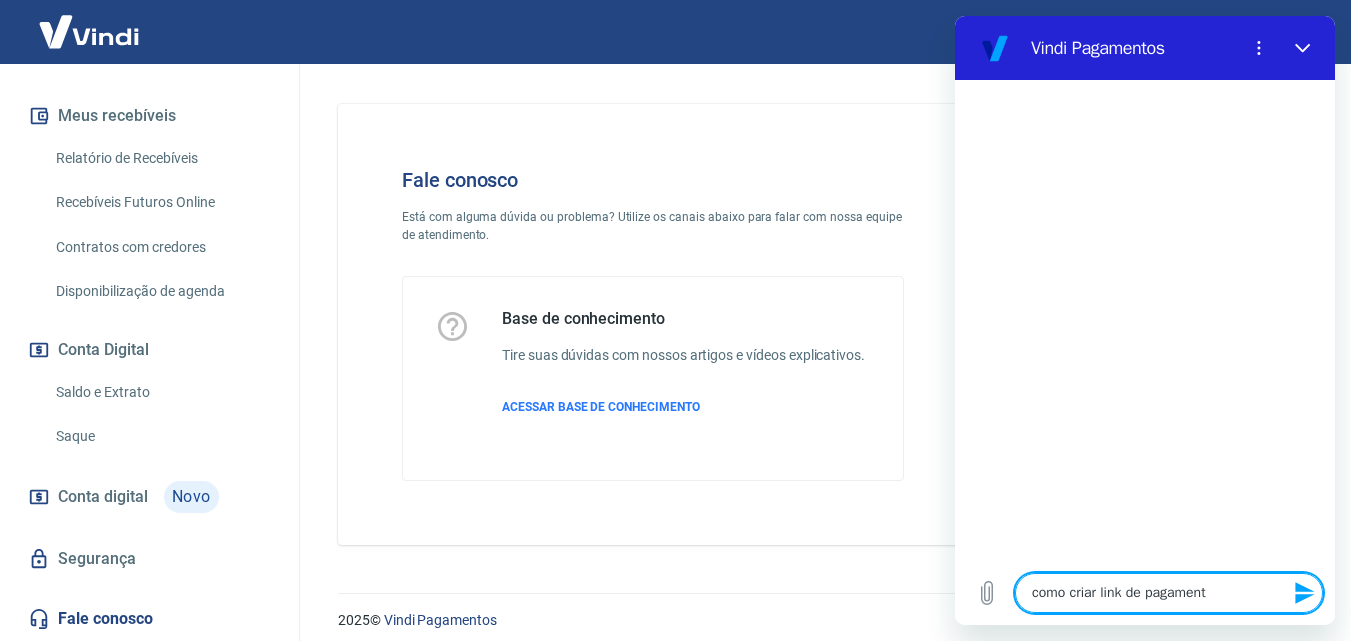 type on "como criar link de pagamento" 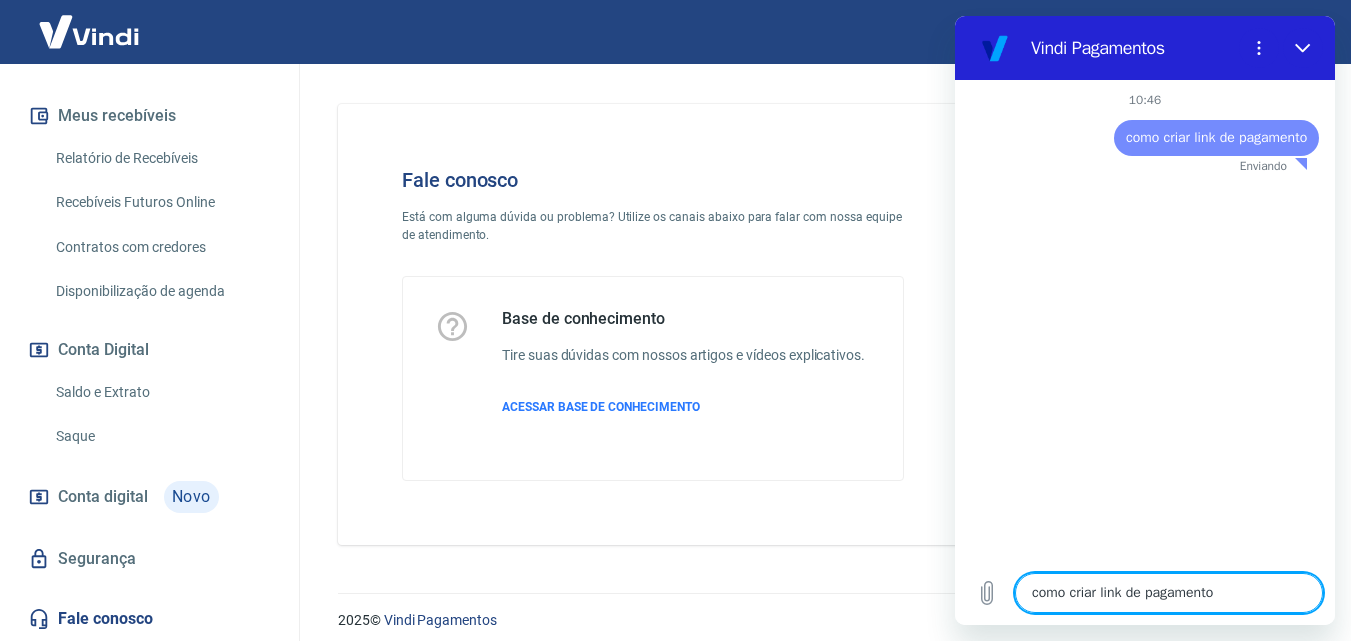 type 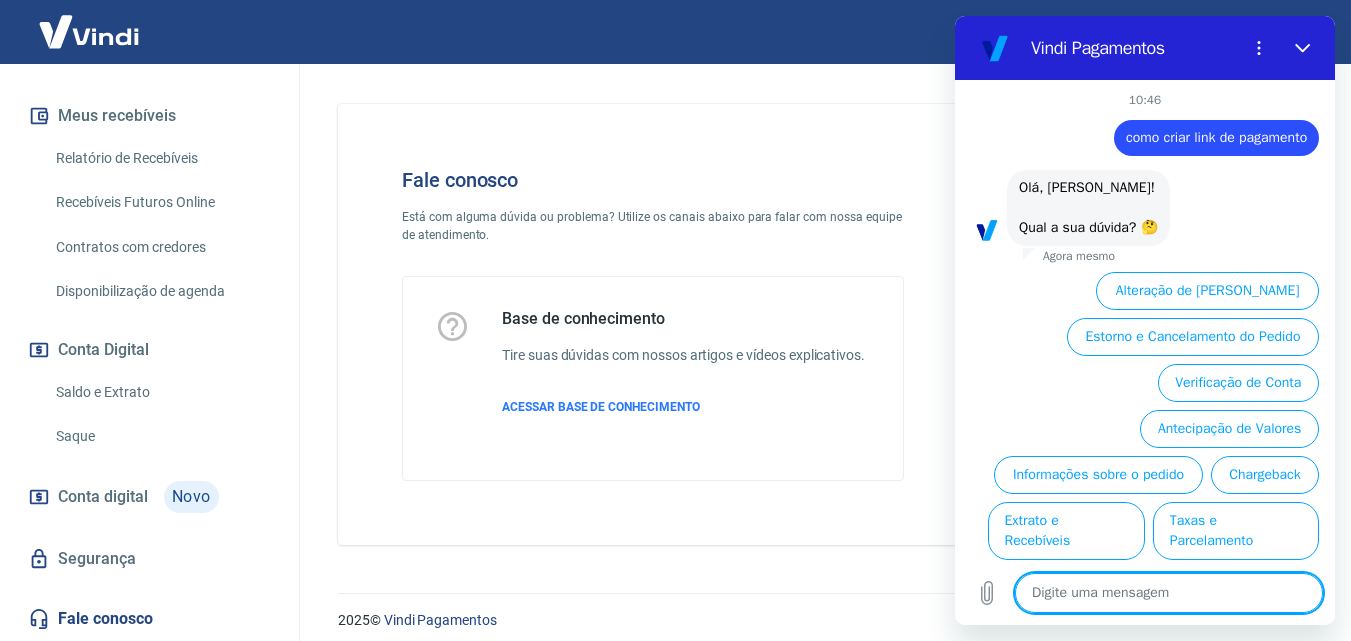 scroll, scrollTop: 76, scrollLeft: 0, axis: vertical 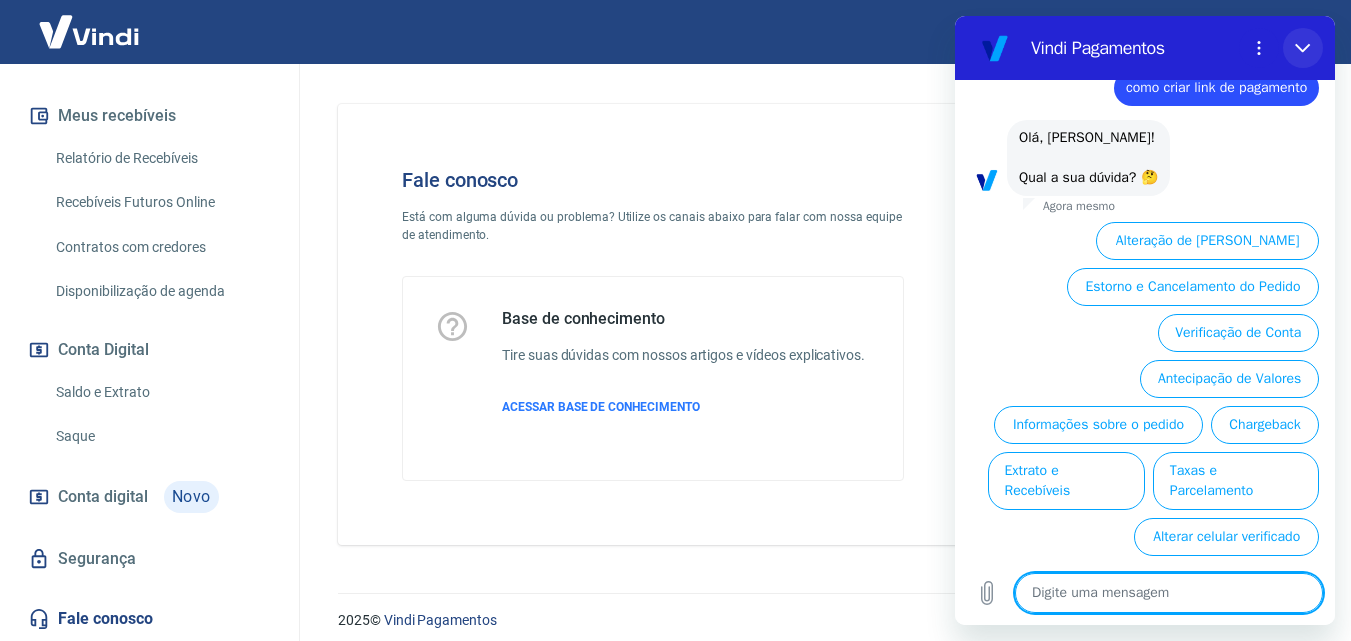 click 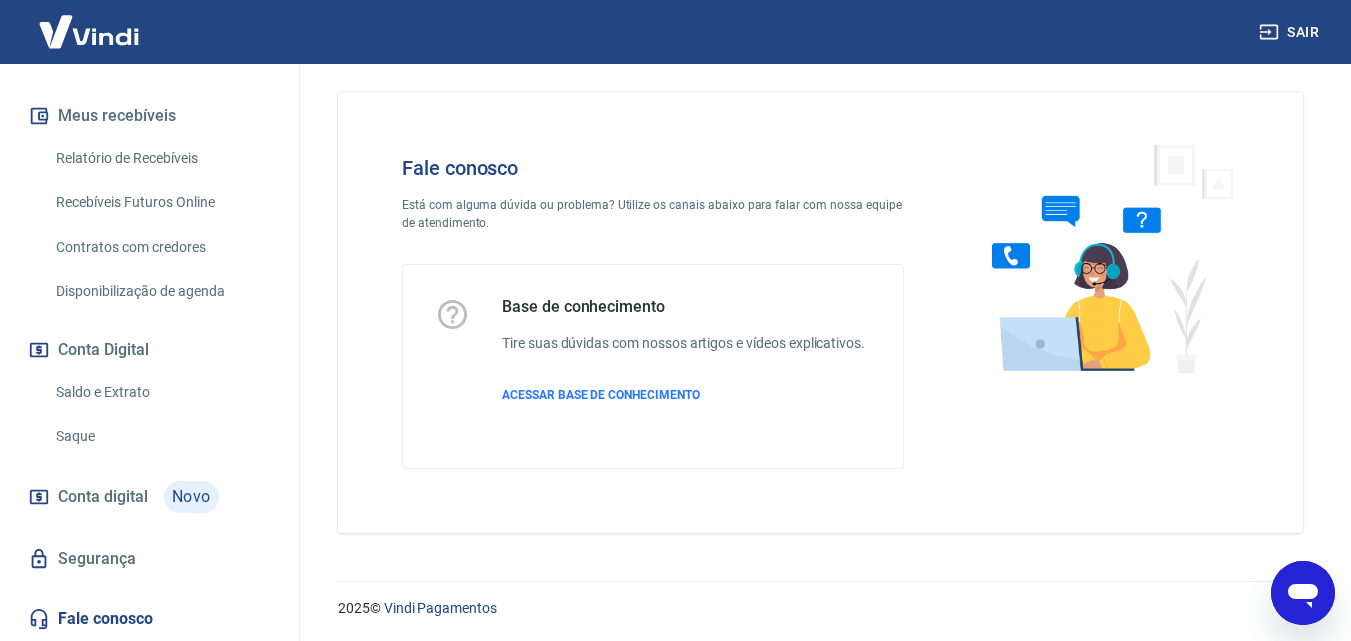 scroll, scrollTop: 14, scrollLeft: 0, axis: vertical 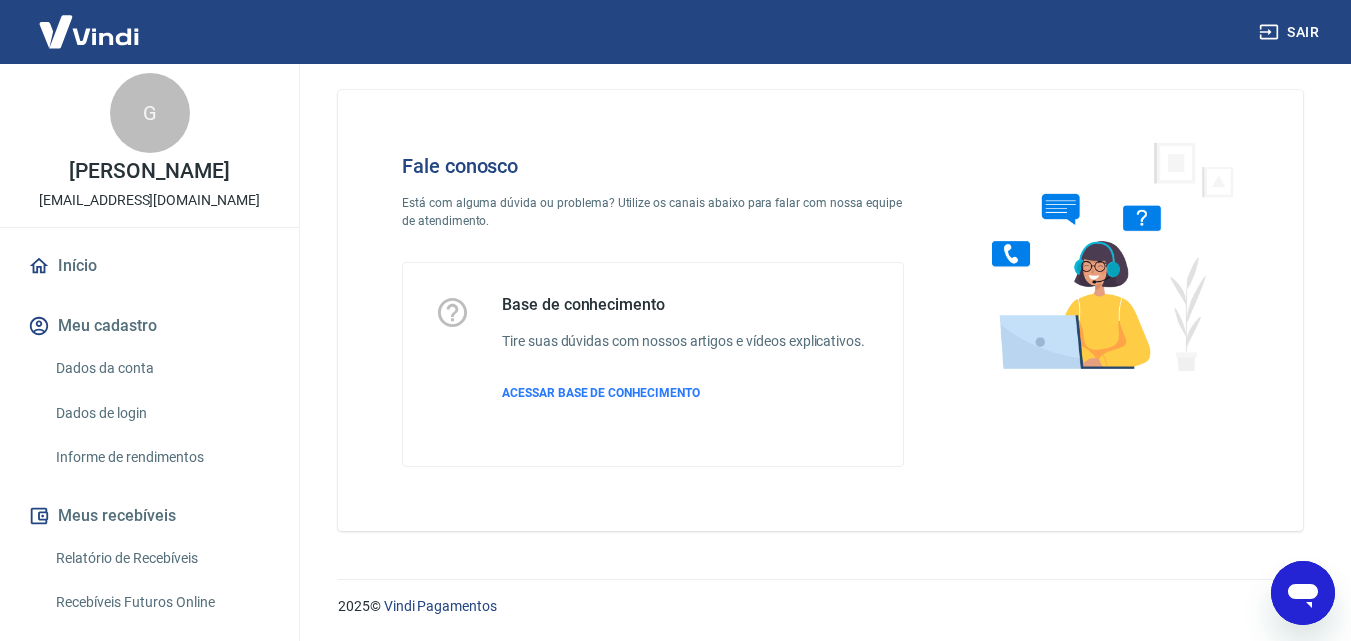 click on "Início" at bounding box center (149, 266) 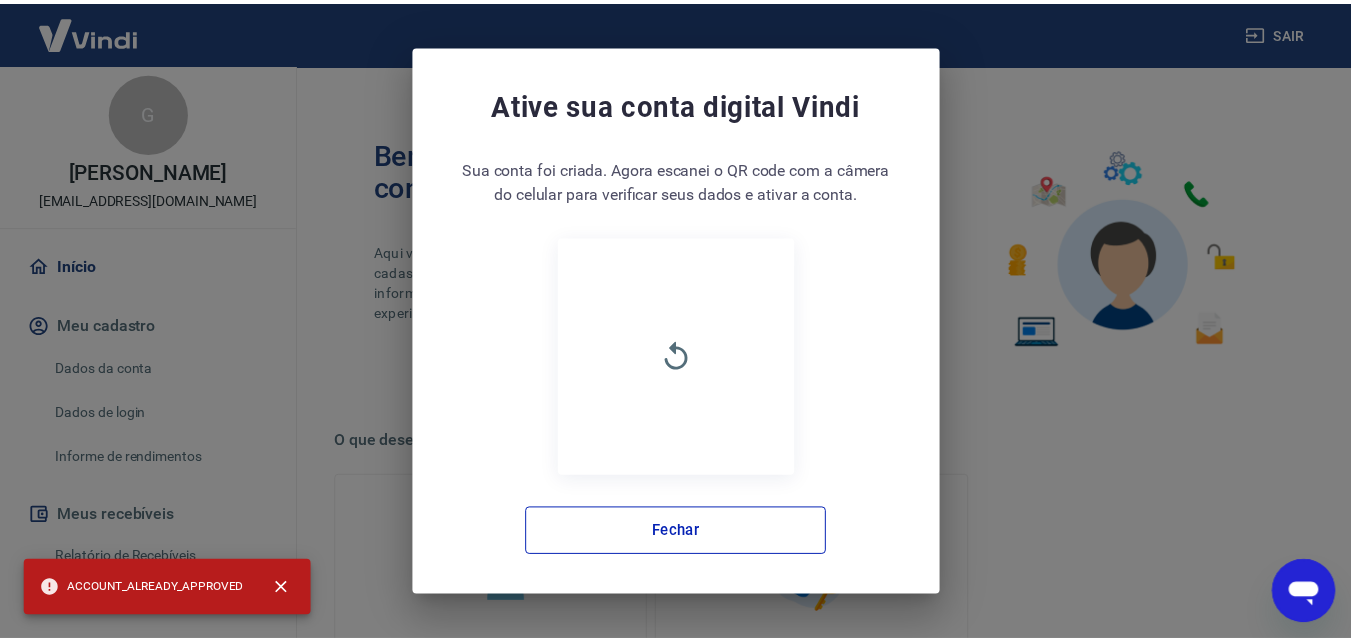 scroll, scrollTop: 0, scrollLeft: 0, axis: both 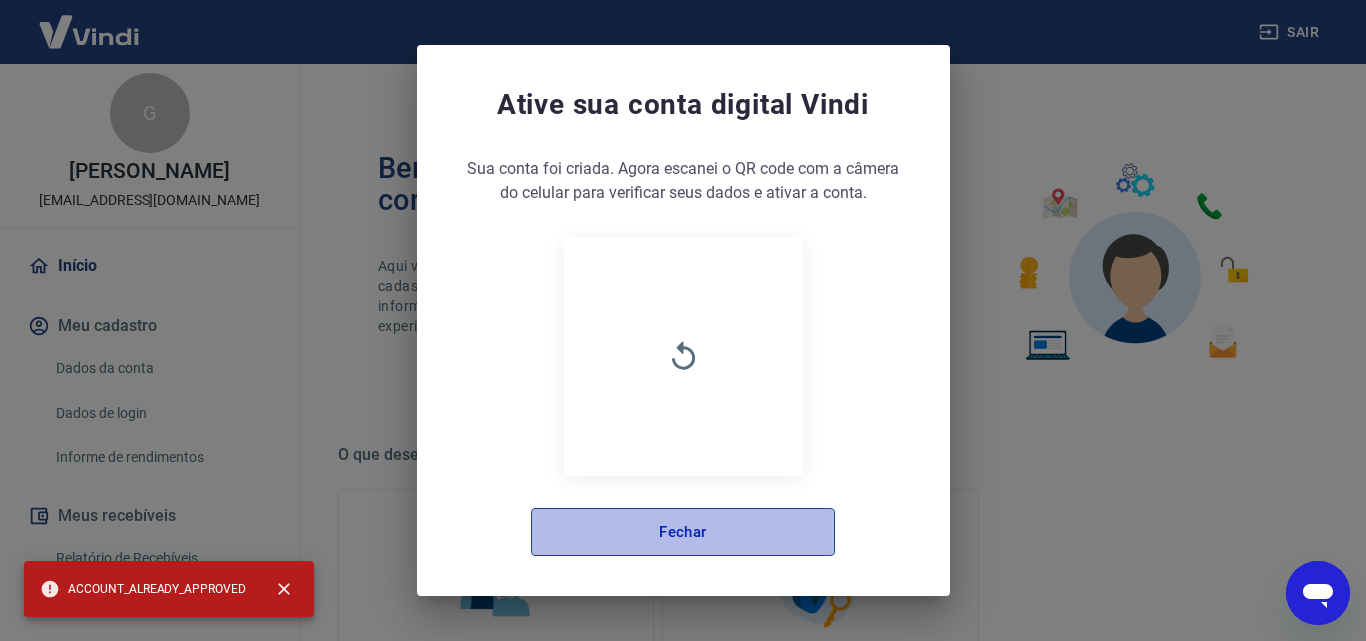 click on "Fechar" at bounding box center [683, 532] 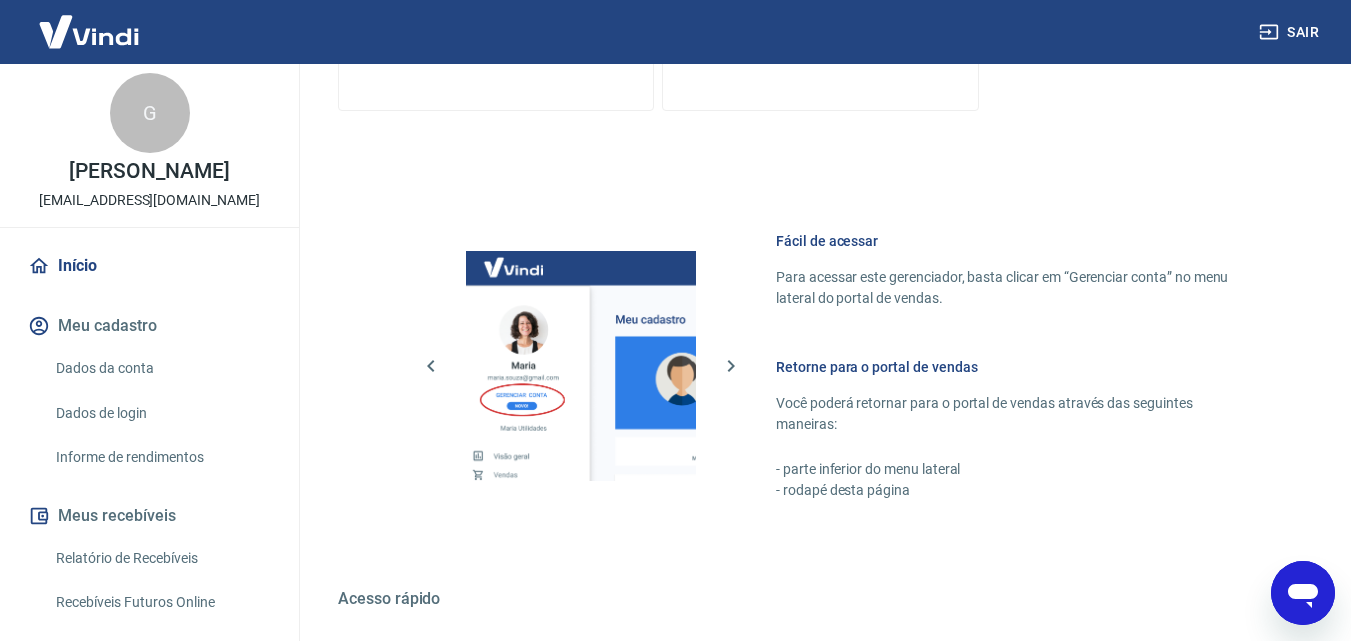 scroll, scrollTop: 700, scrollLeft: 0, axis: vertical 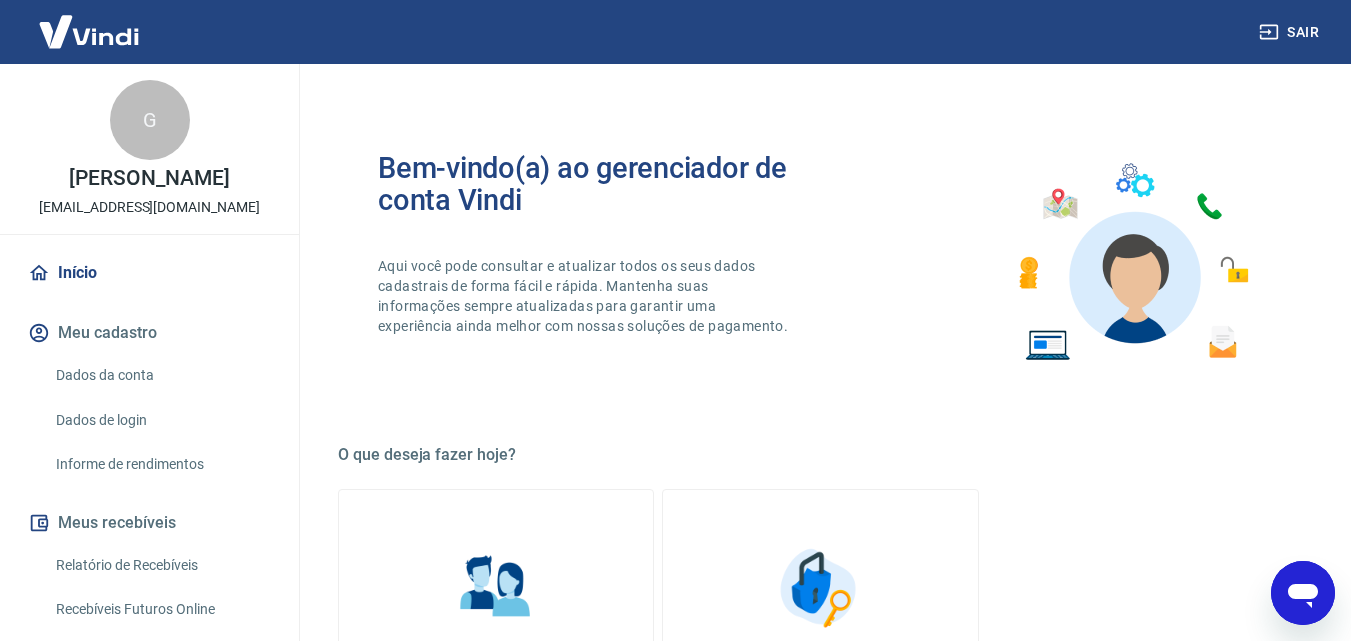 click on "Início" at bounding box center [149, 273] 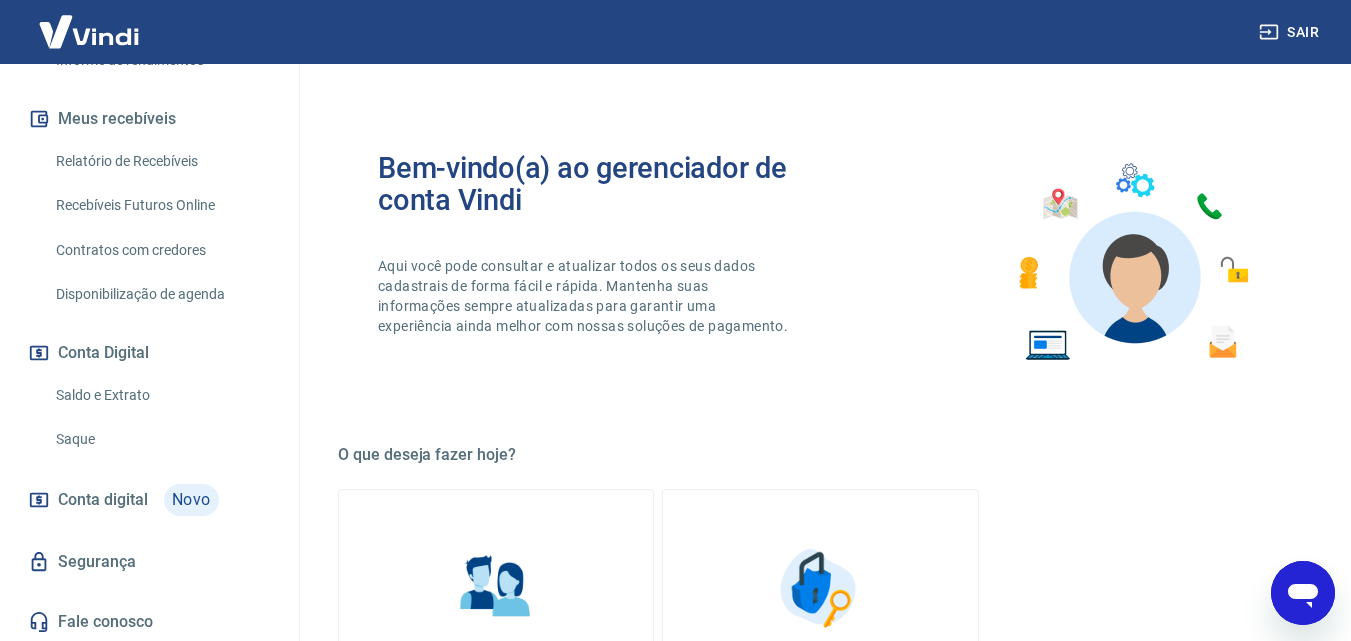 scroll, scrollTop: 407, scrollLeft: 0, axis: vertical 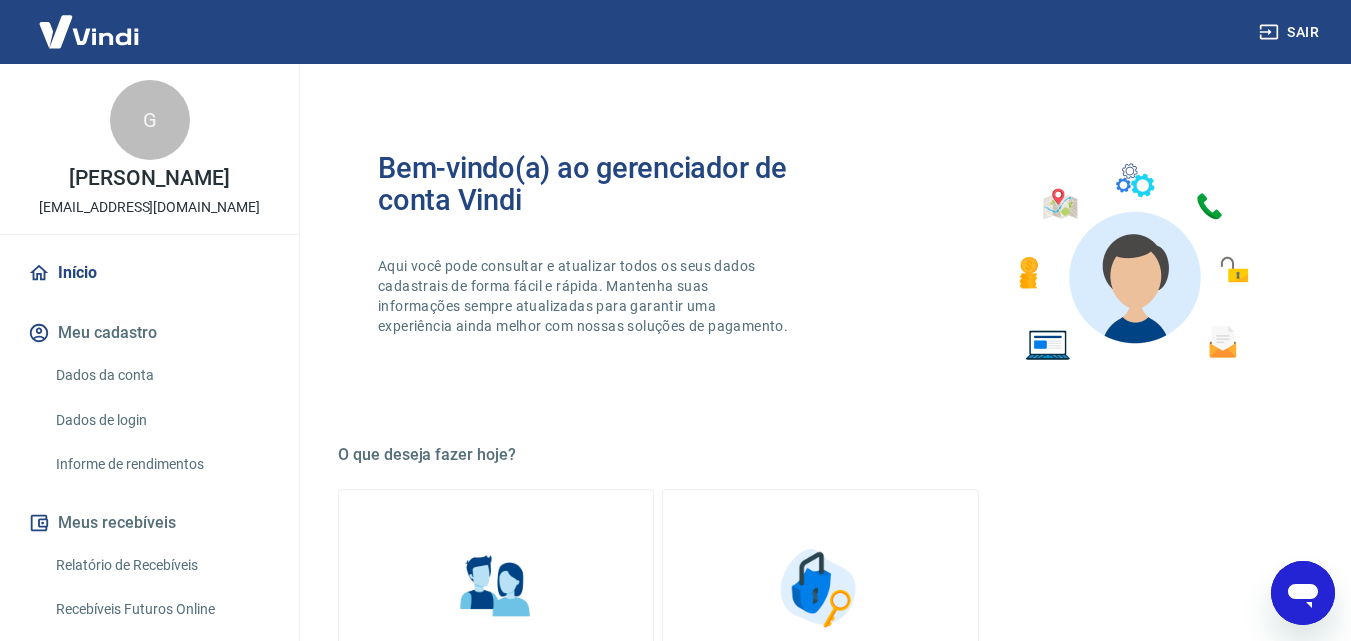 type on "x" 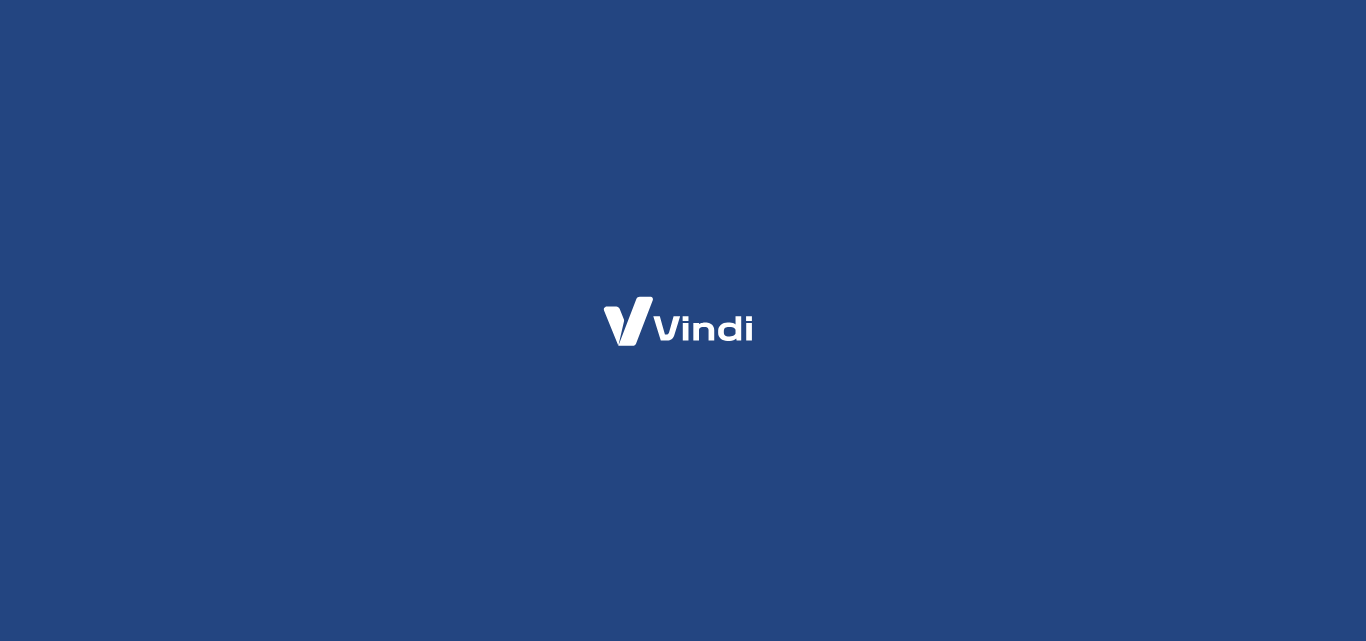 scroll, scrollTop: 0, scrollLeft: 0, axis: both 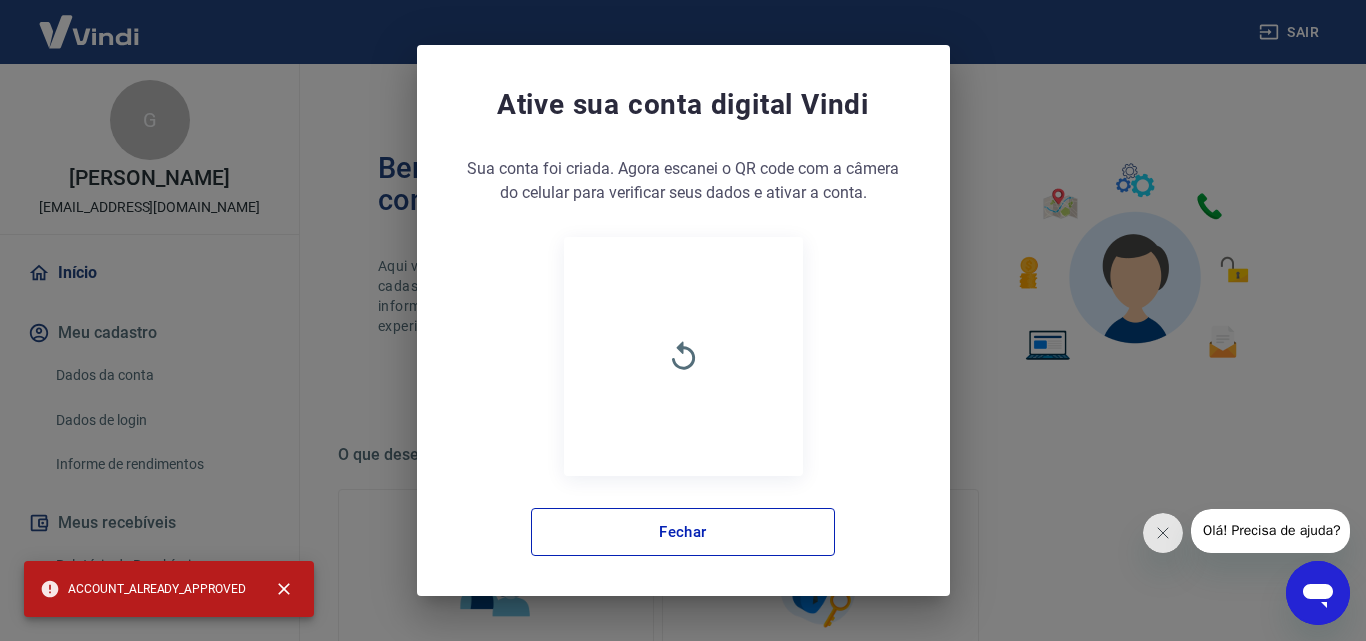click on "Ative sua conta digital Vindi Sua conta foi criada. Agora clique no botão abaixo para verificar seus dados e ativar a conta. Sua conta foi criada. Agora escanei o QR code com a câmera do celular para verificar seus dados e ativar a conta. Acessar ativação Fechar" at bounding box center [683, 320] 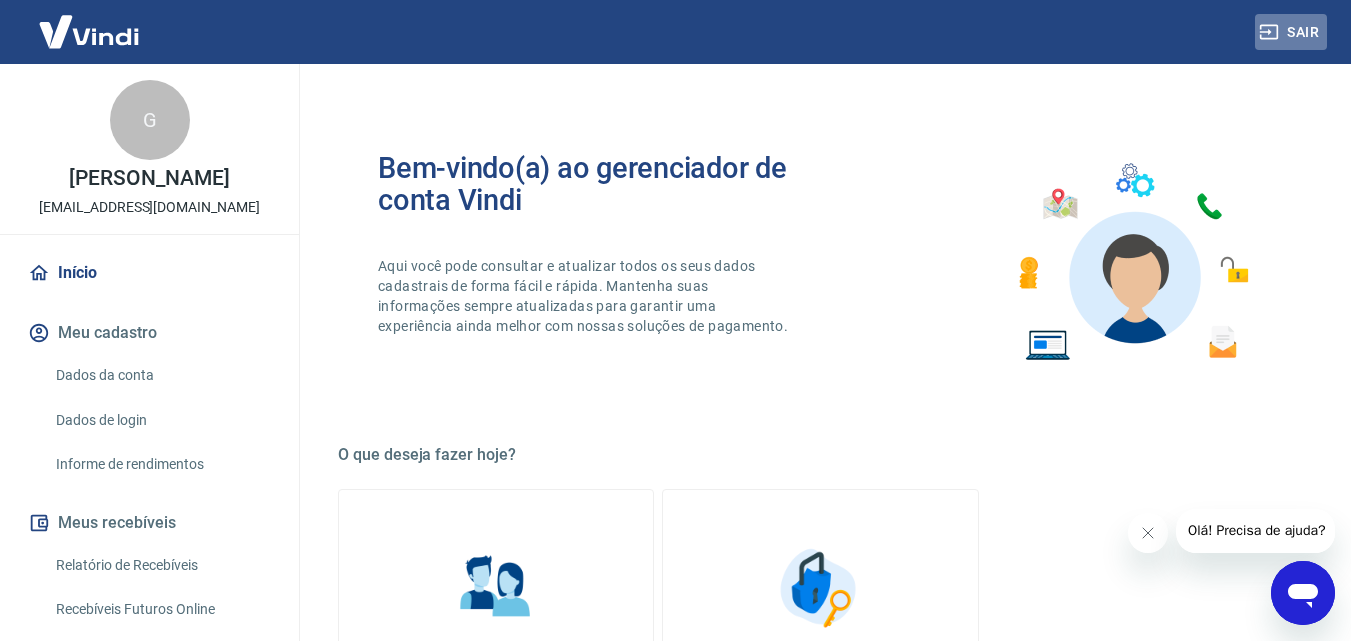 click on "Sair" at bounding box center [1291, 32] 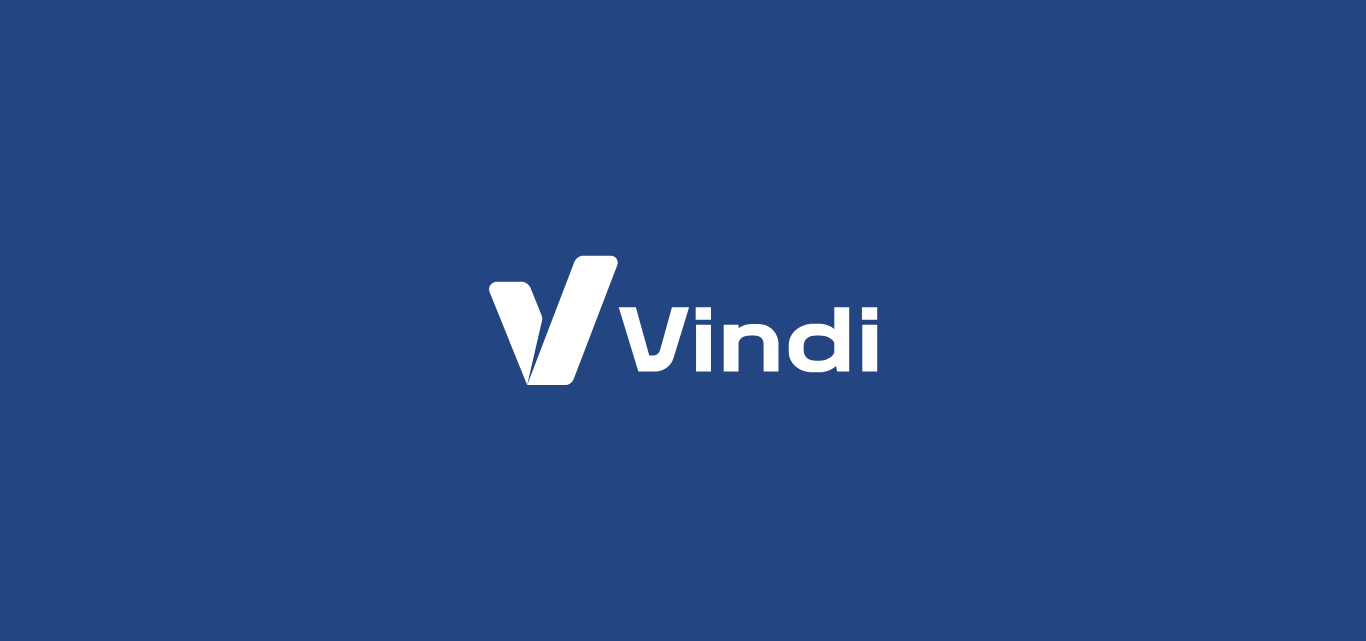 scroll, scrollTop: 0, scrollLeft: 0, axis: both 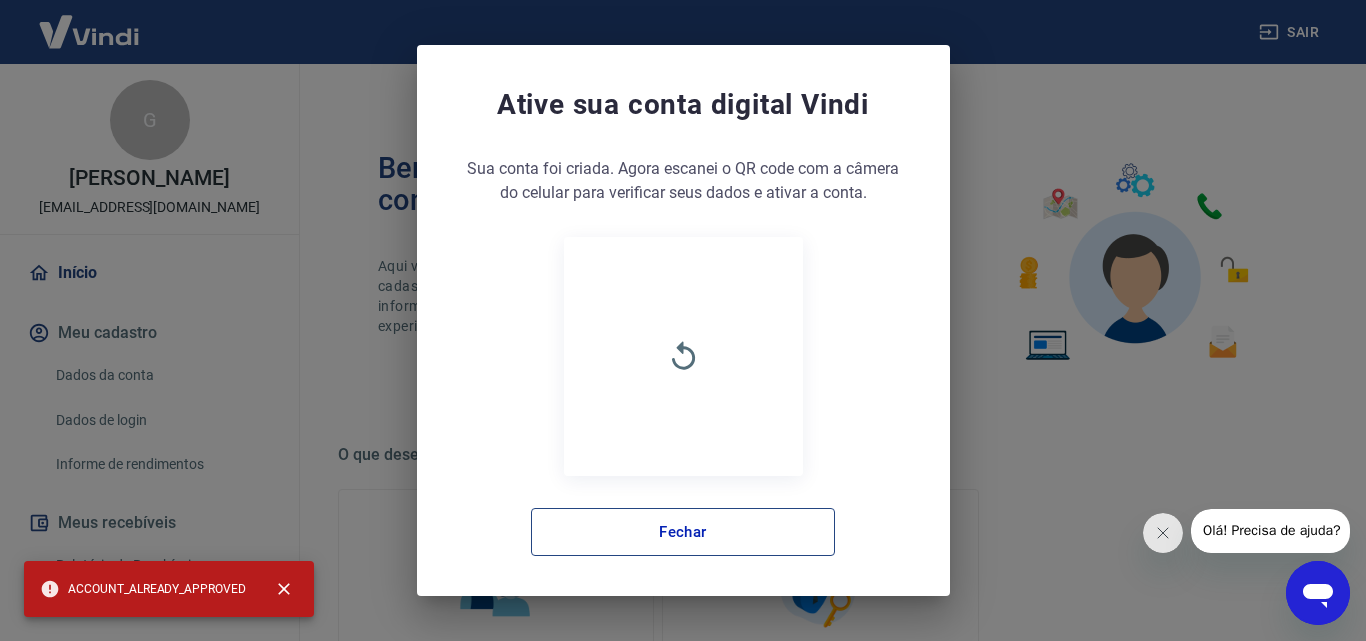 click on "Fechar" at bounding box center (683, 532) 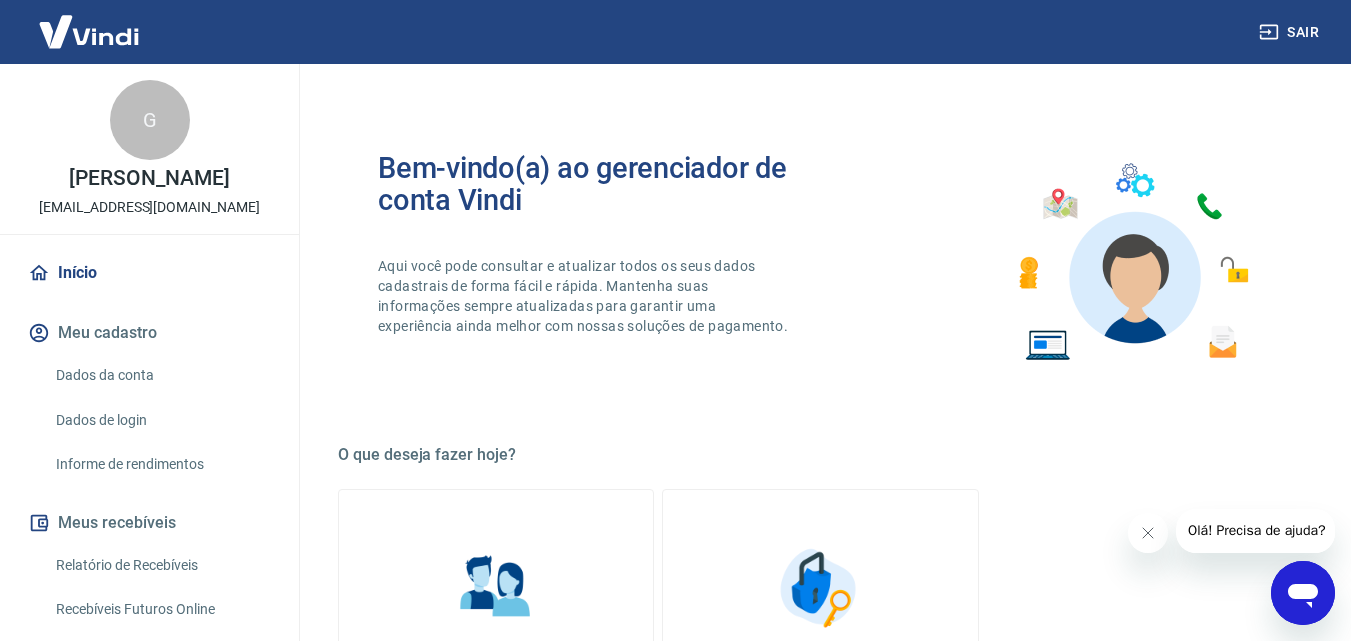 click at bounding box center [1132, 262] 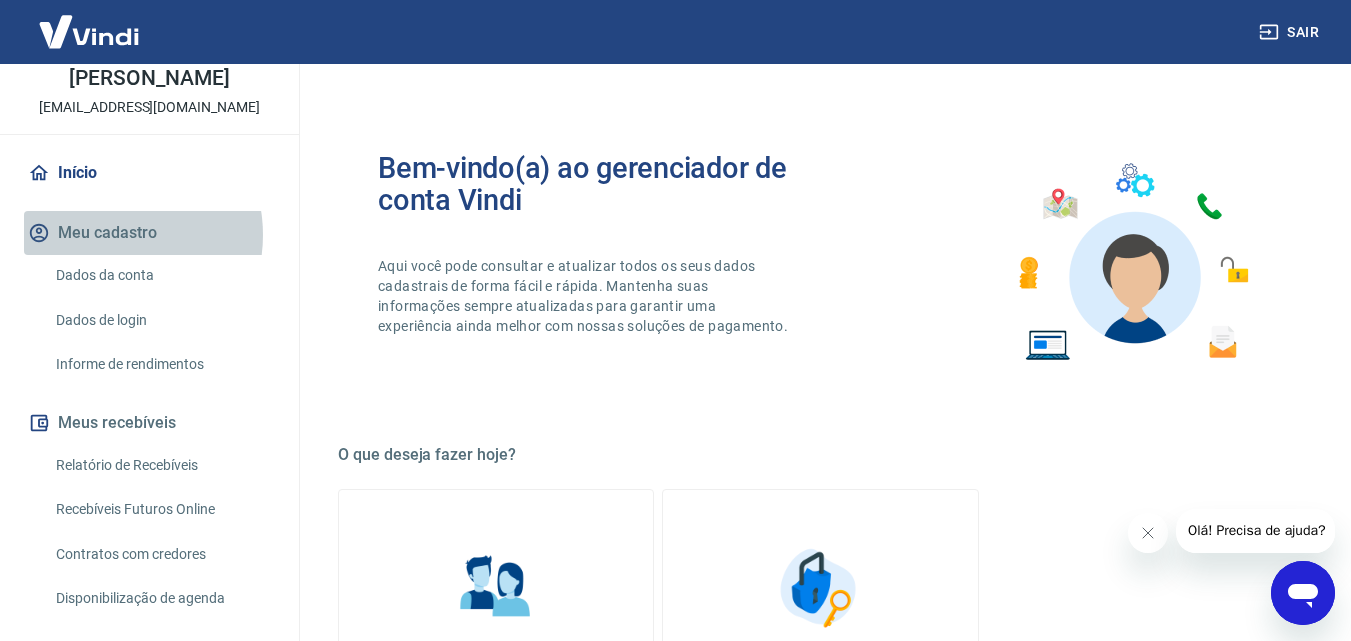 click on "Meu cadastro" at bounding box center [149, 233] 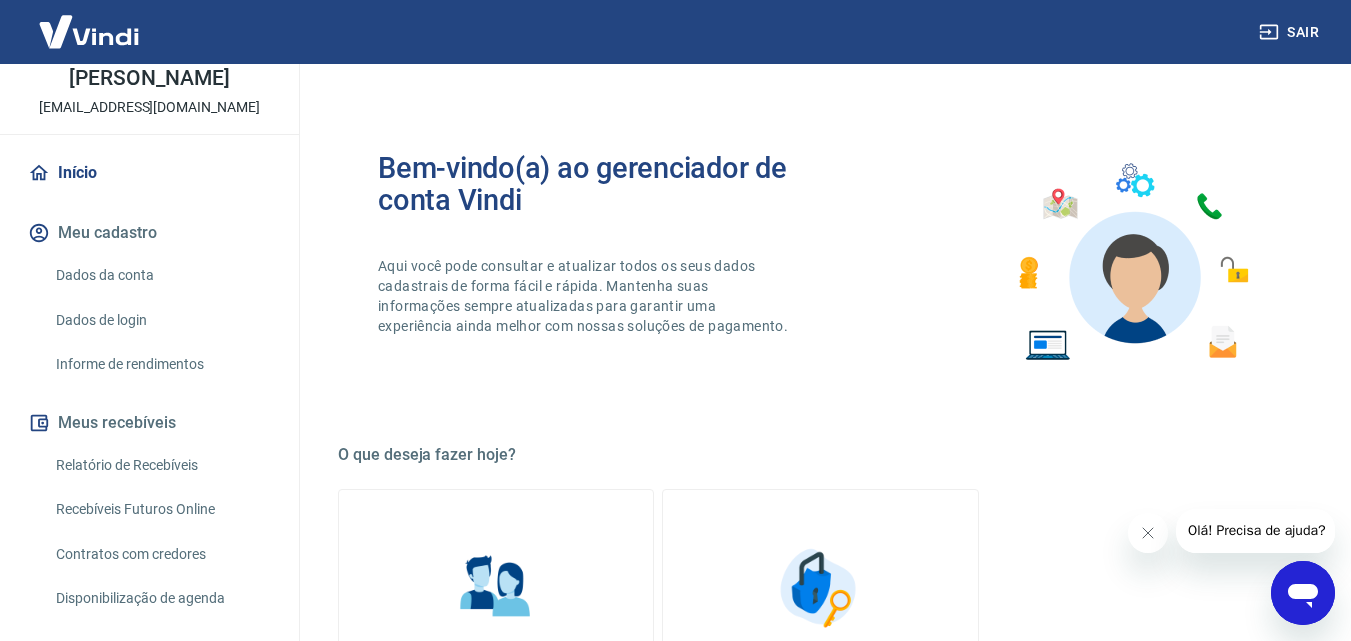 click on "Dados de login" at bounding box center (161, 320) 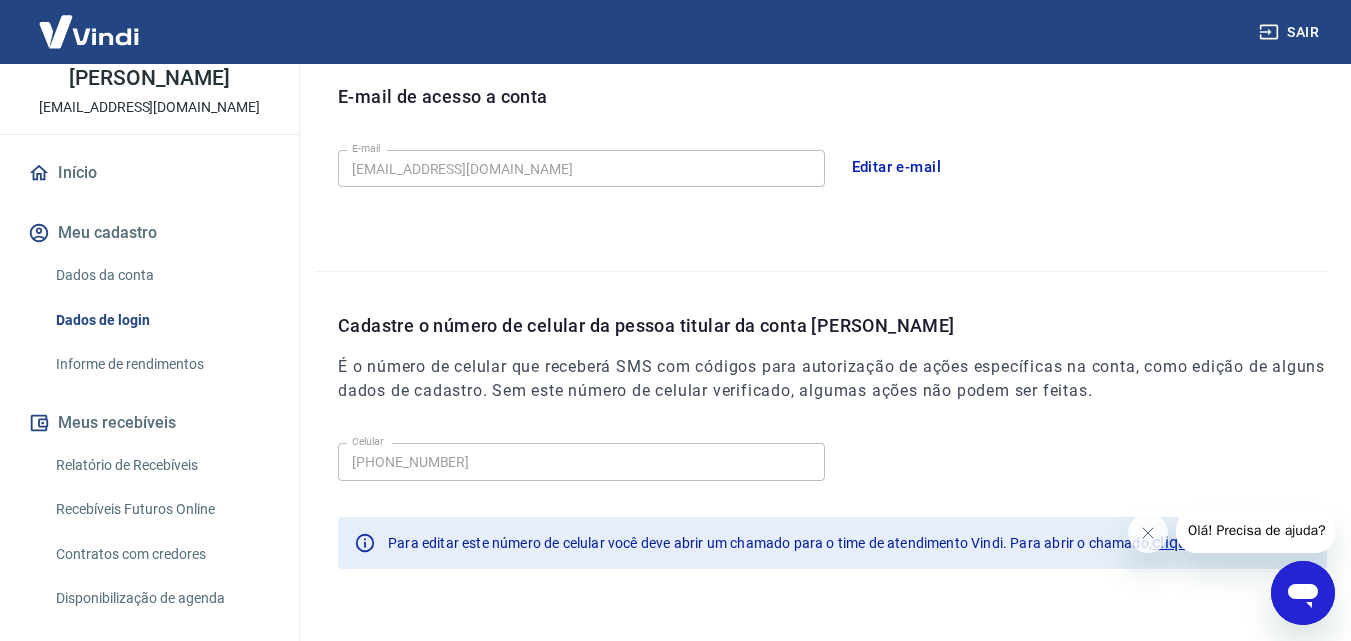 scroll, scrollTop: 624, scrollLeft: 0, axis: vertical 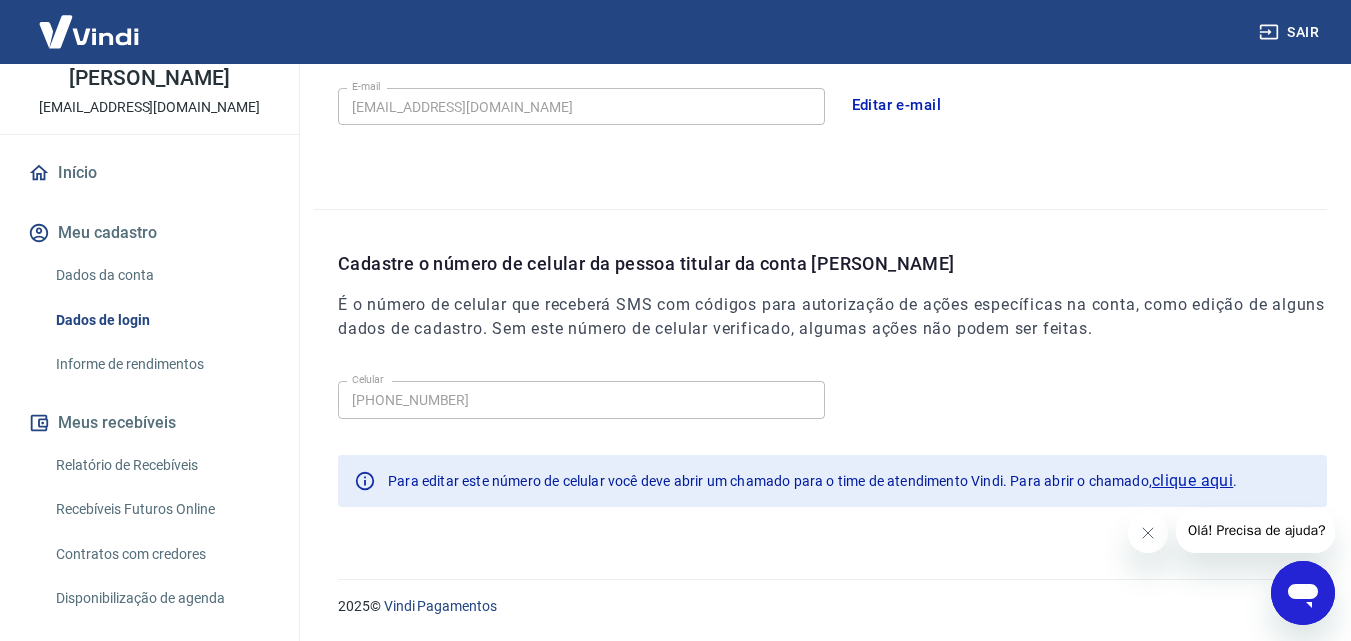 click on "Informe de rendimentos" at bounding box center (161, 364) 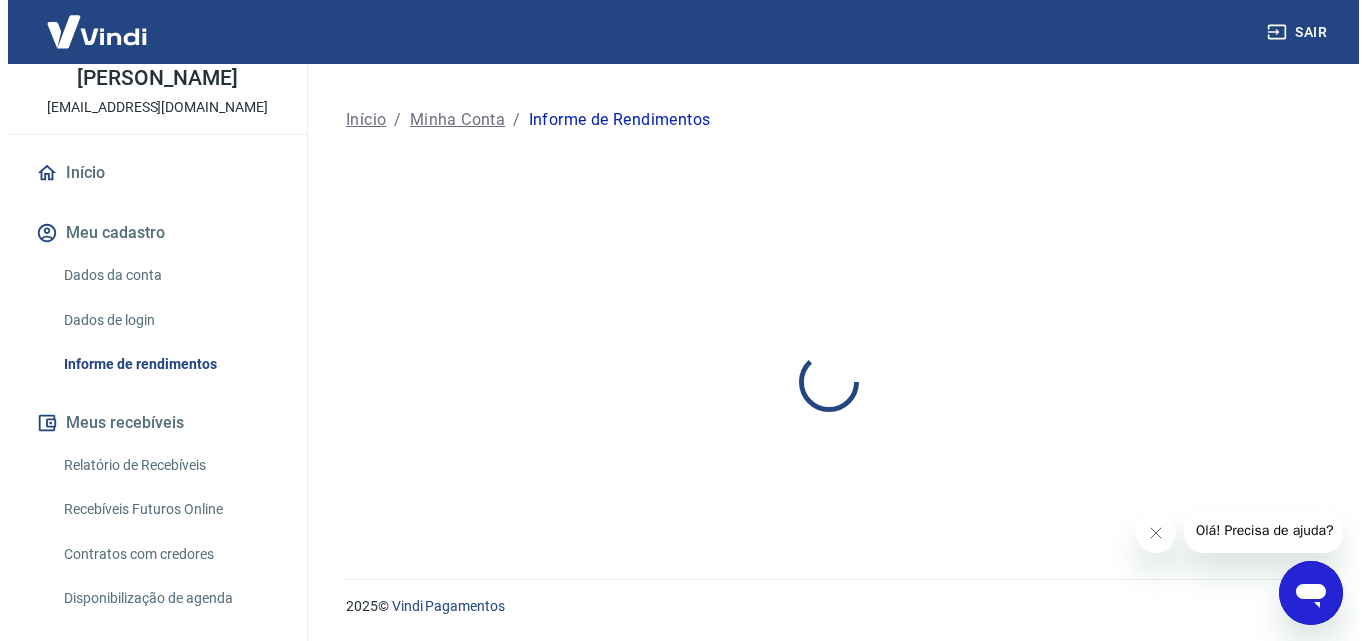 scroll, scrollTop: 0, scrollLeft: 0, axis: both 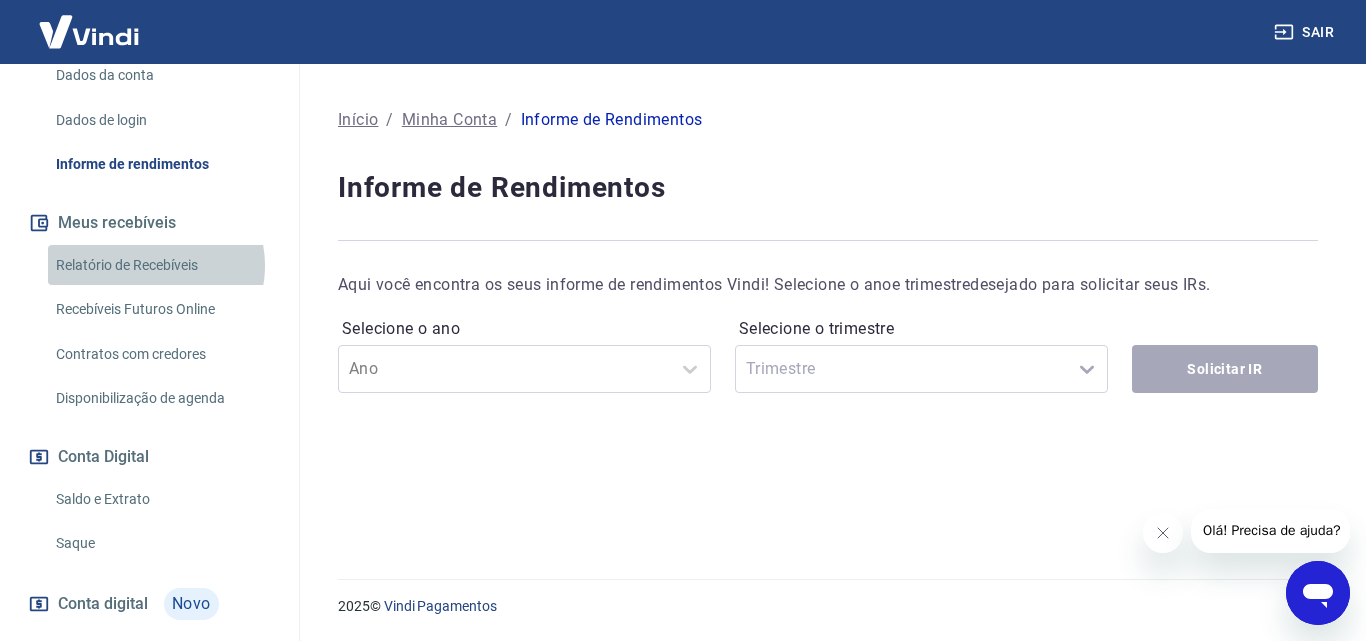 click on "Relatório de Recebíveis" at bounding box center [161, 265] 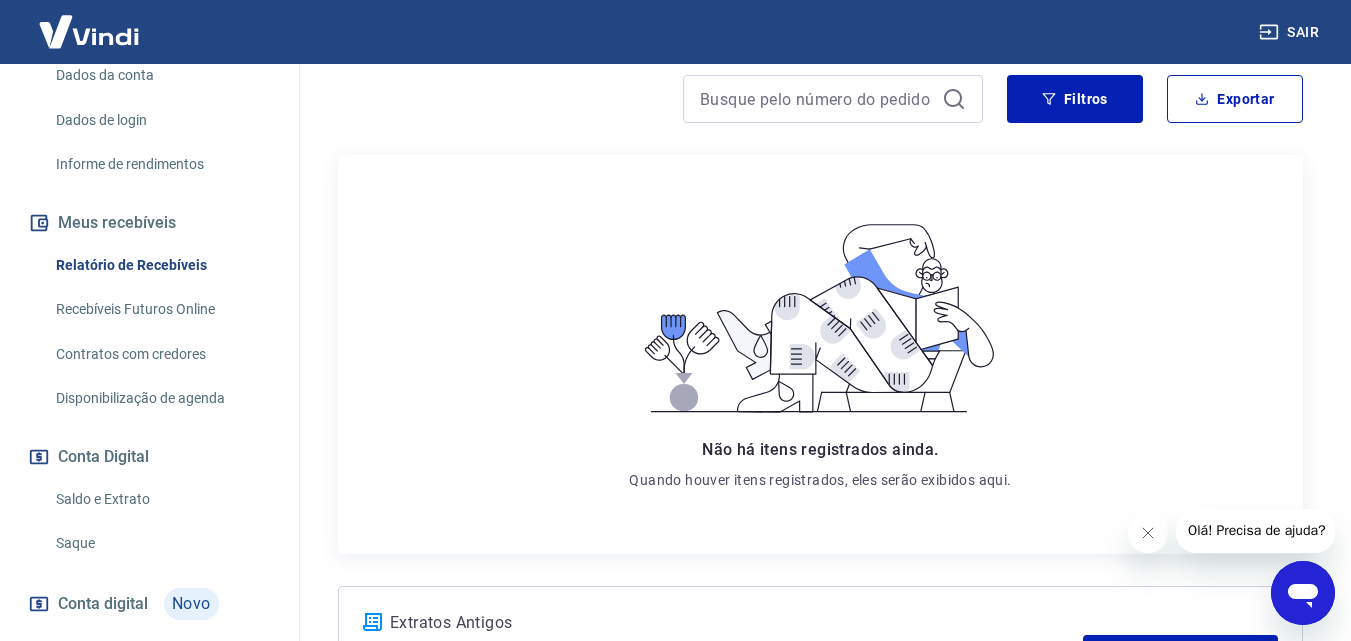 scroll, scrollTop: 400, scrollLeft: 0, axis: vertical 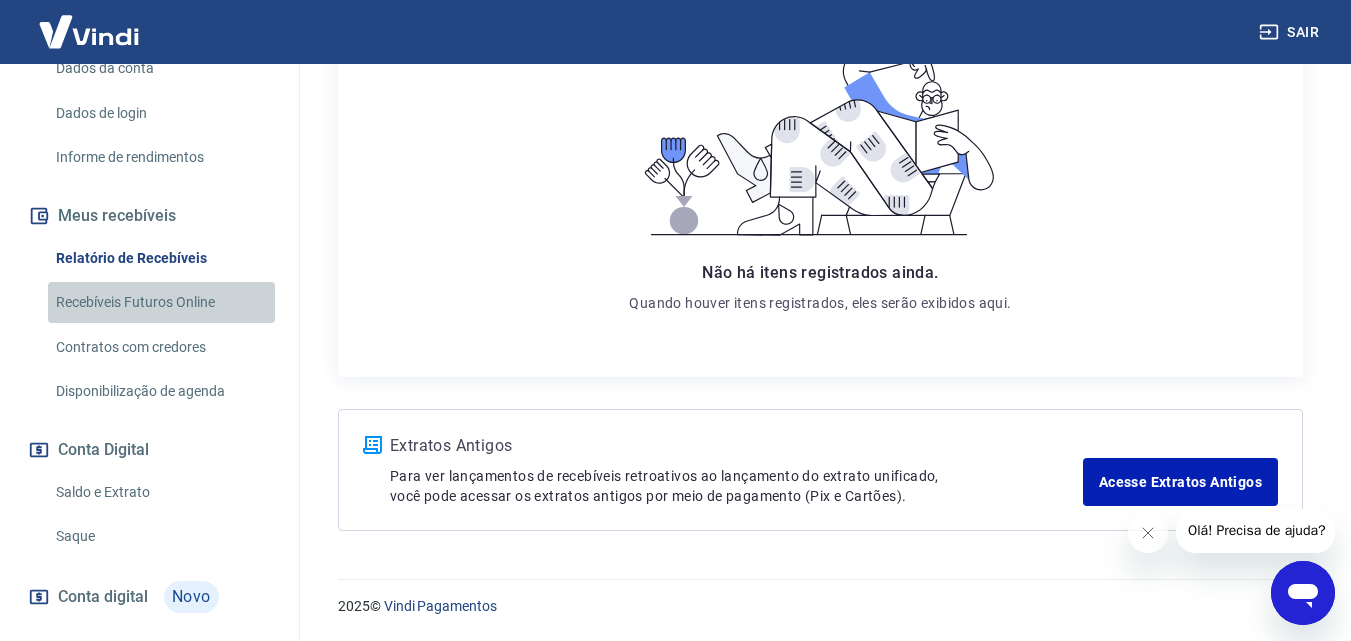 click on "Recebíveis Futuros Online" at bounding box center (161, 302) 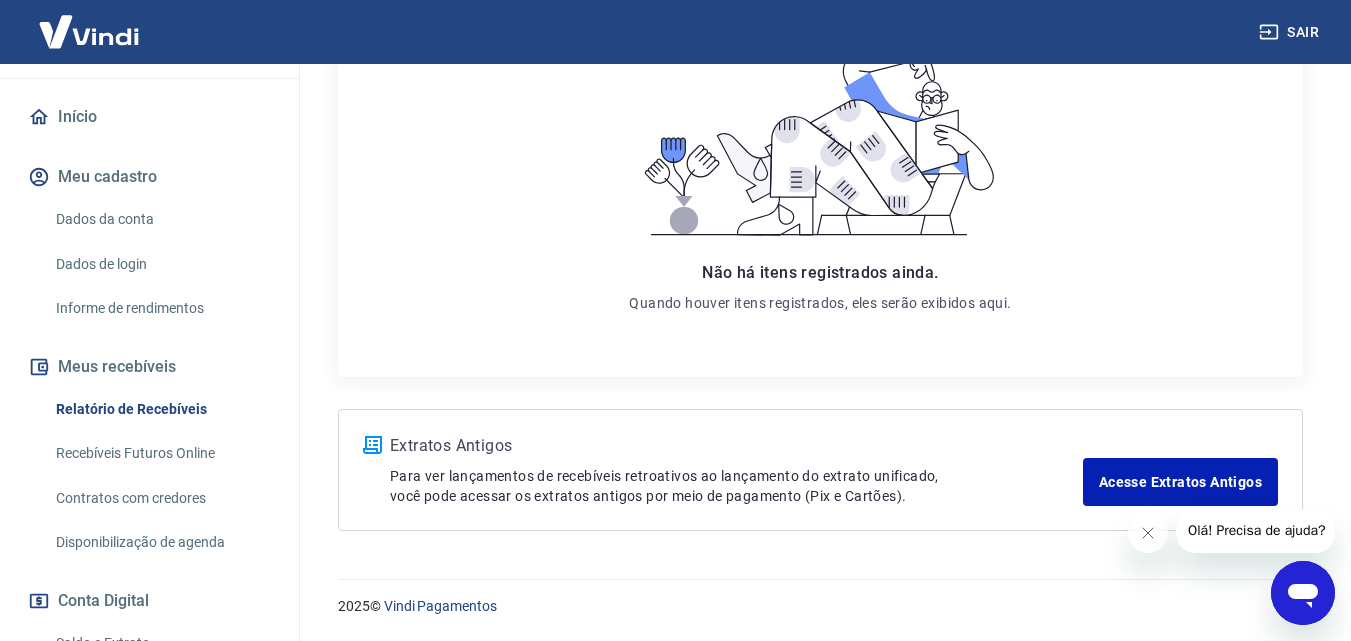 scroll, scrollTop: 107, scrollLeft: 0, axis: vertical 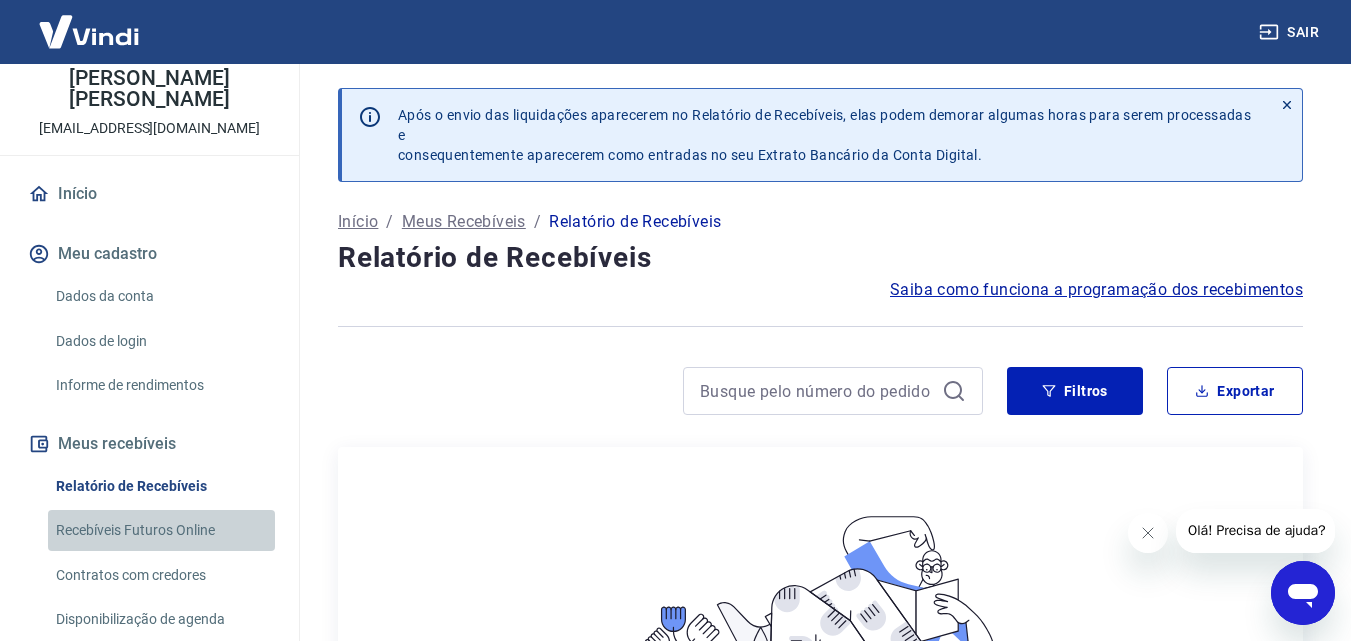 click on "Recebíveis Futuros Online" at bounding box center (161, 530) 